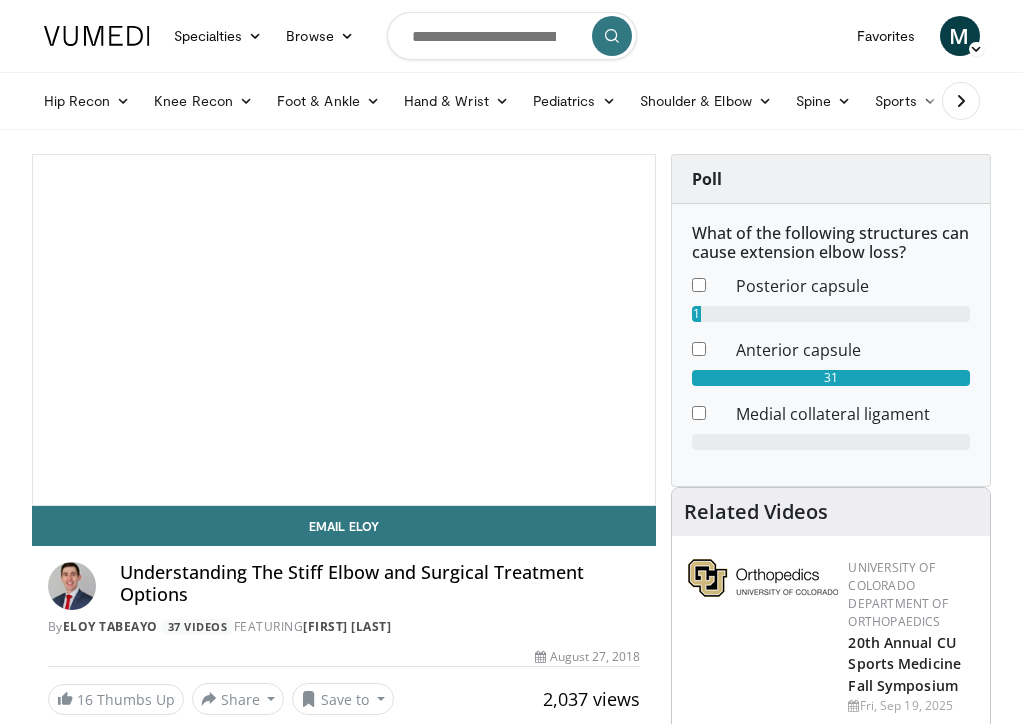 scroll, scrollTop: 0, scrollLeft: 0, axis: both 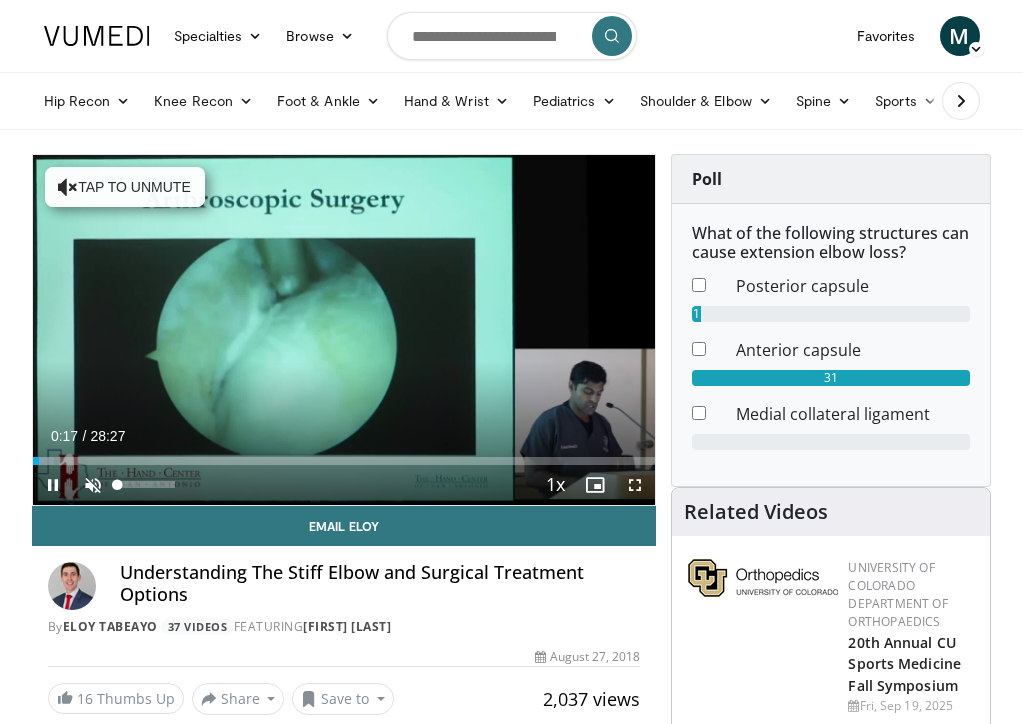 click at bounding box center [93, 485] 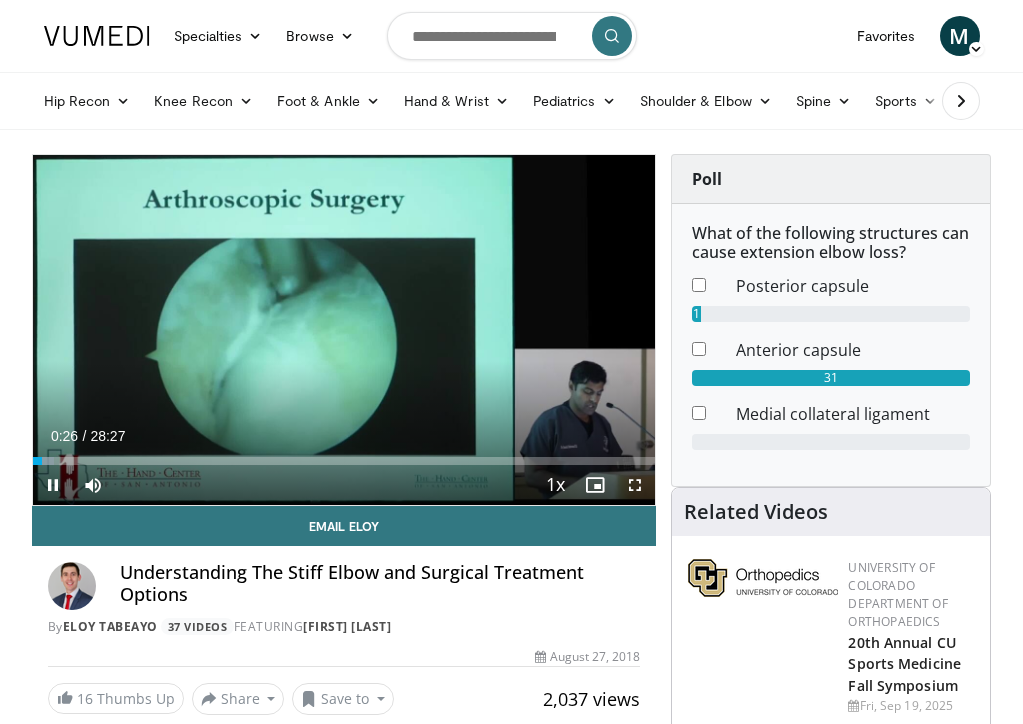 click at bounding box center [53, 485] 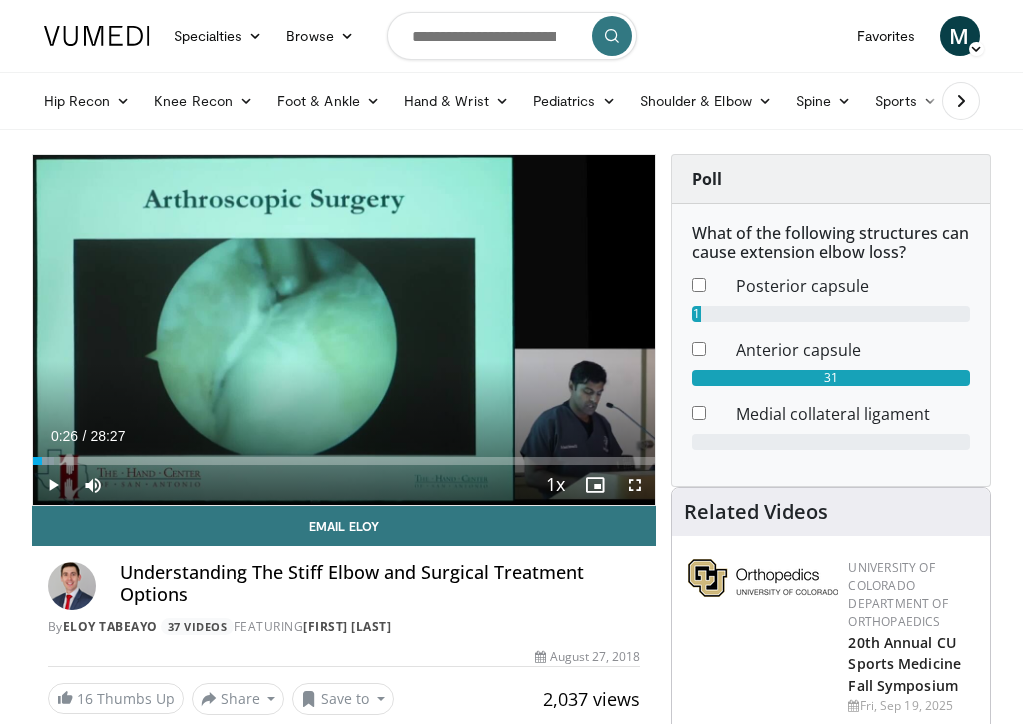 click at bounding box center (53, 485) 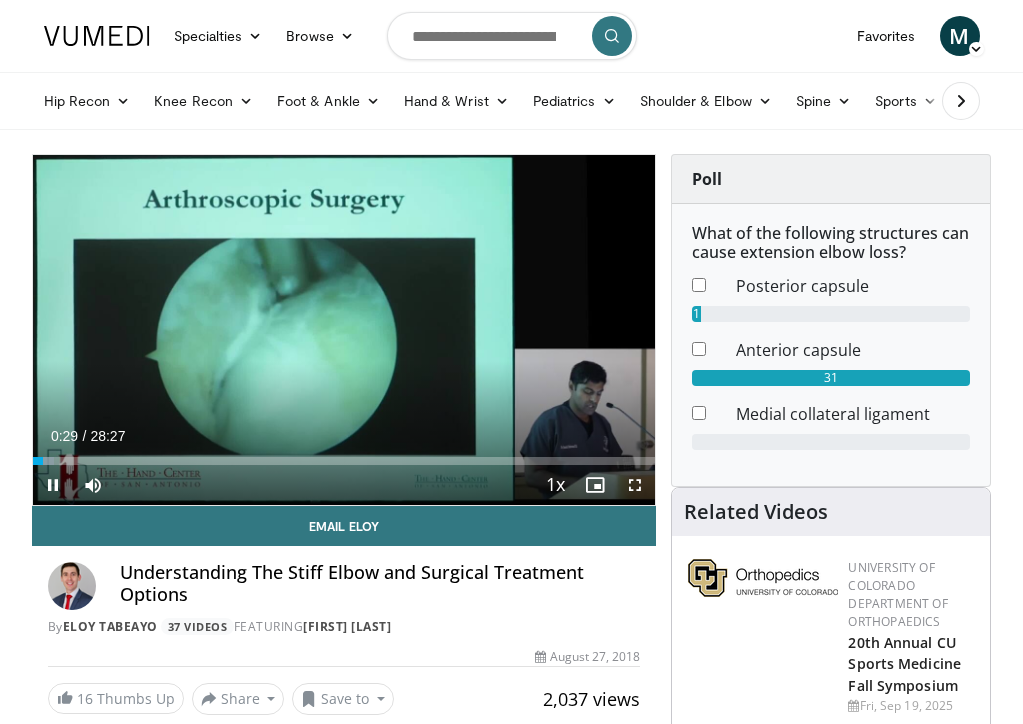 click at bounding box center [53, 485] 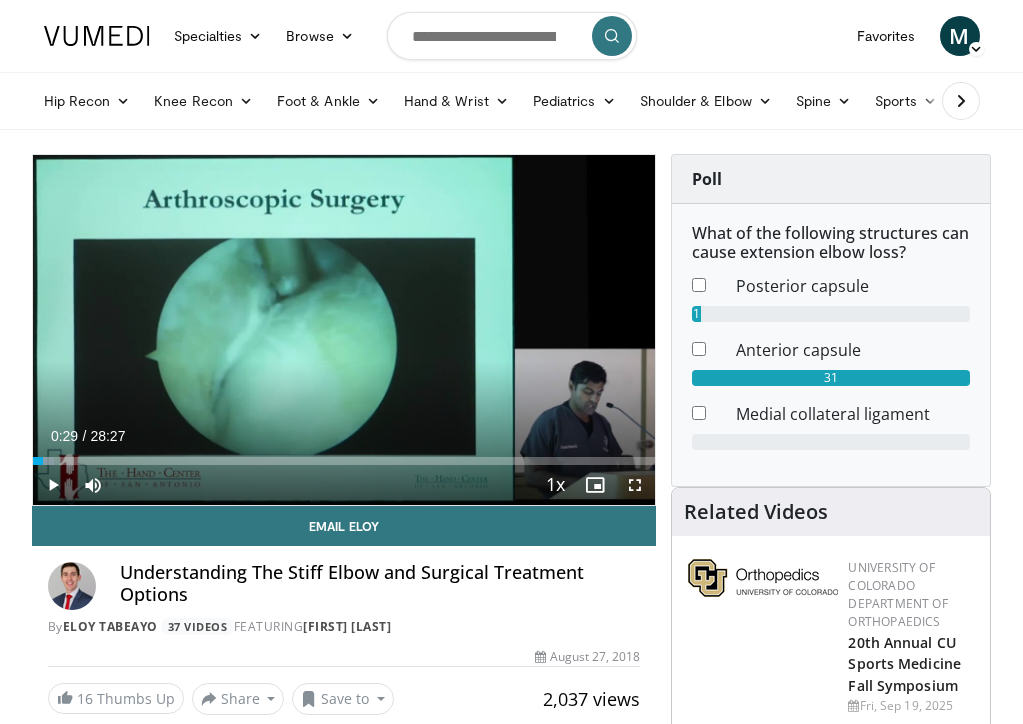 click at bounding box center (53, 485) 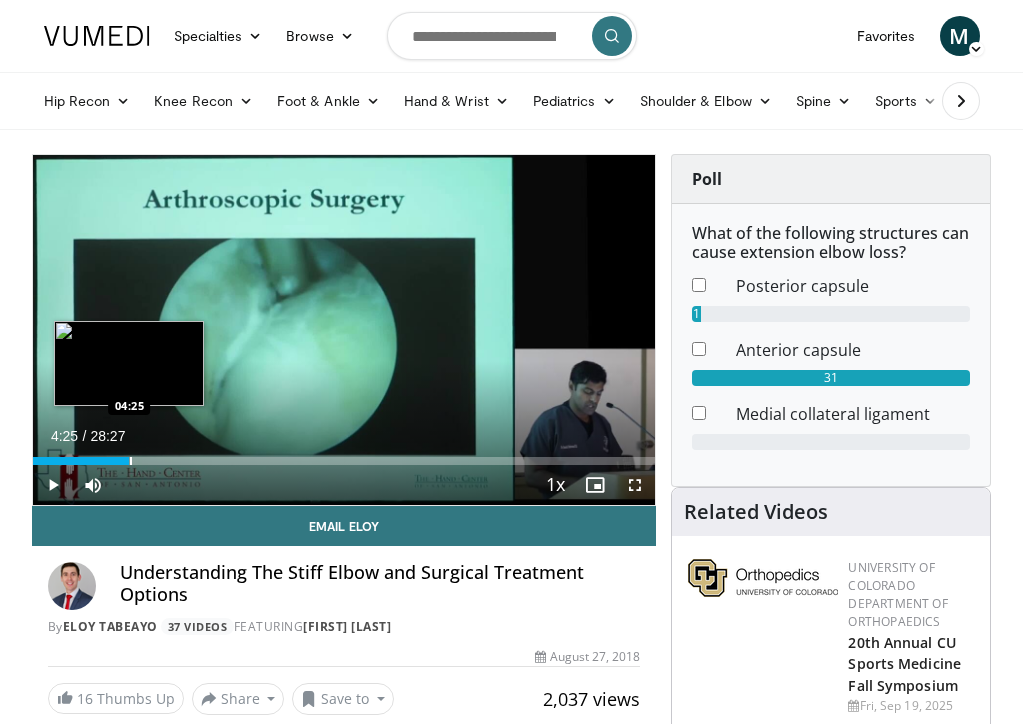 drag, startPoint x: 67, startPoint y: 463, endPoint x: 129, endPoint y: 462, distance: 62.008064 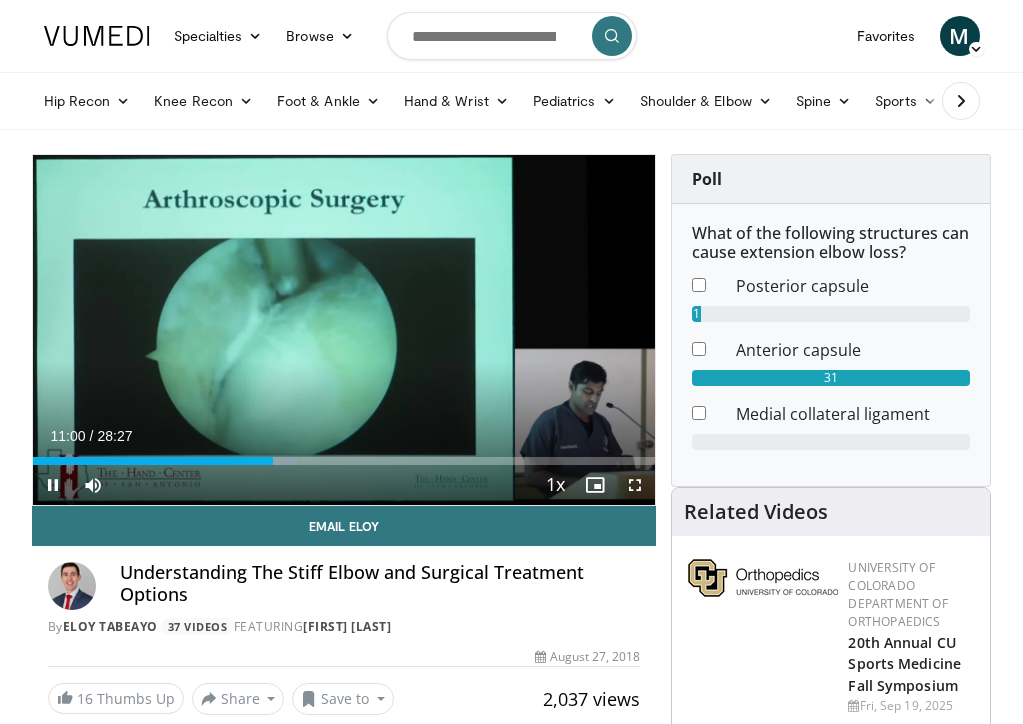 click at bounding box center (53, 485) 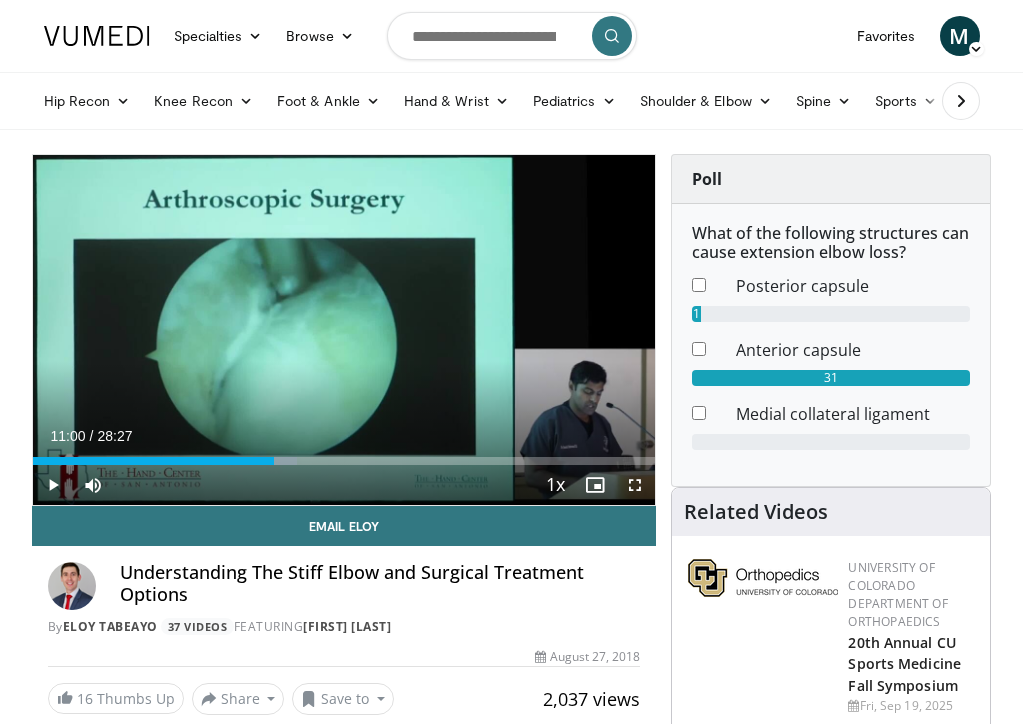 click at bounding box center (635, 485) 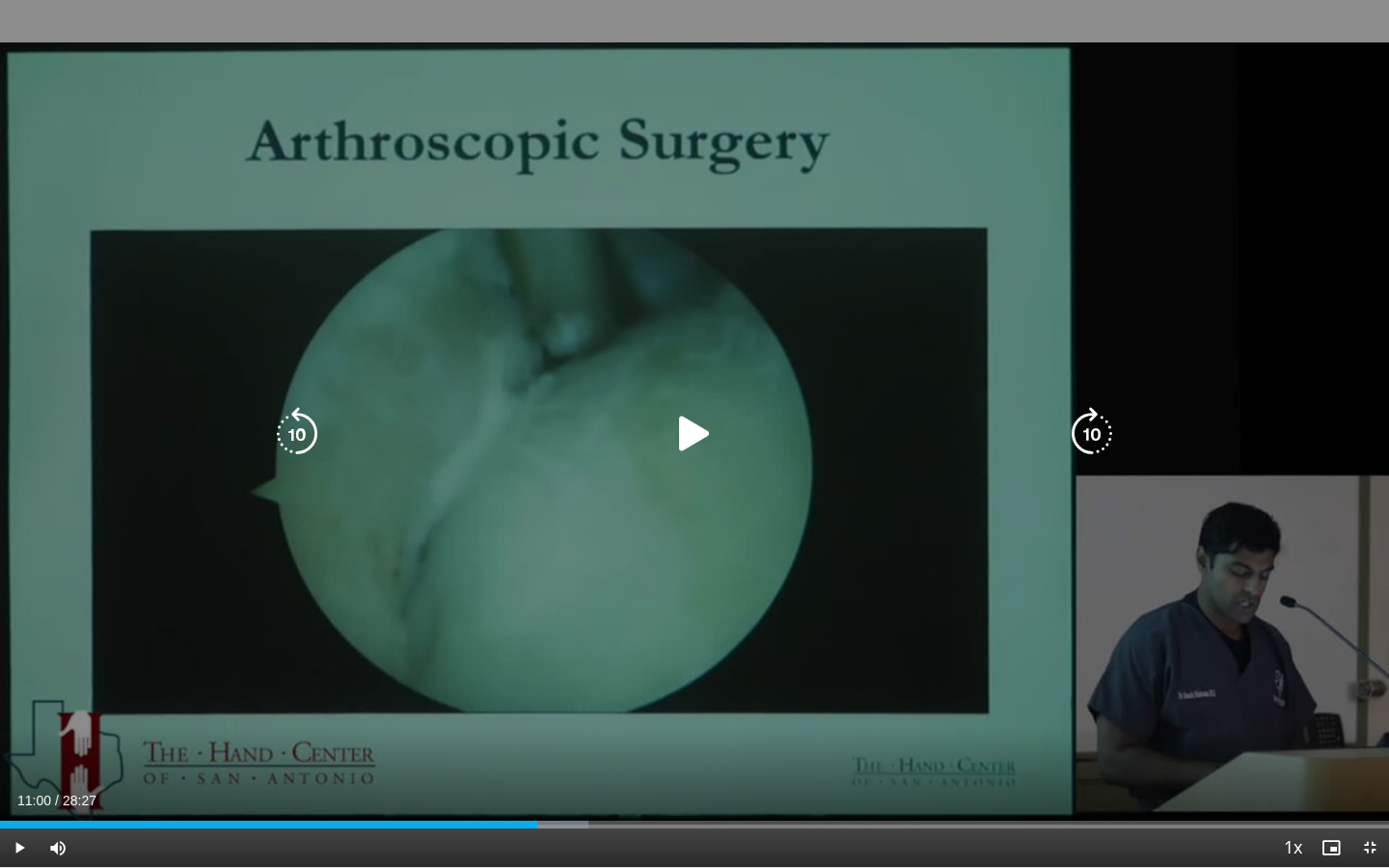 click on "10 seconds
Tap to unmute" at bounding box center [694, 433] 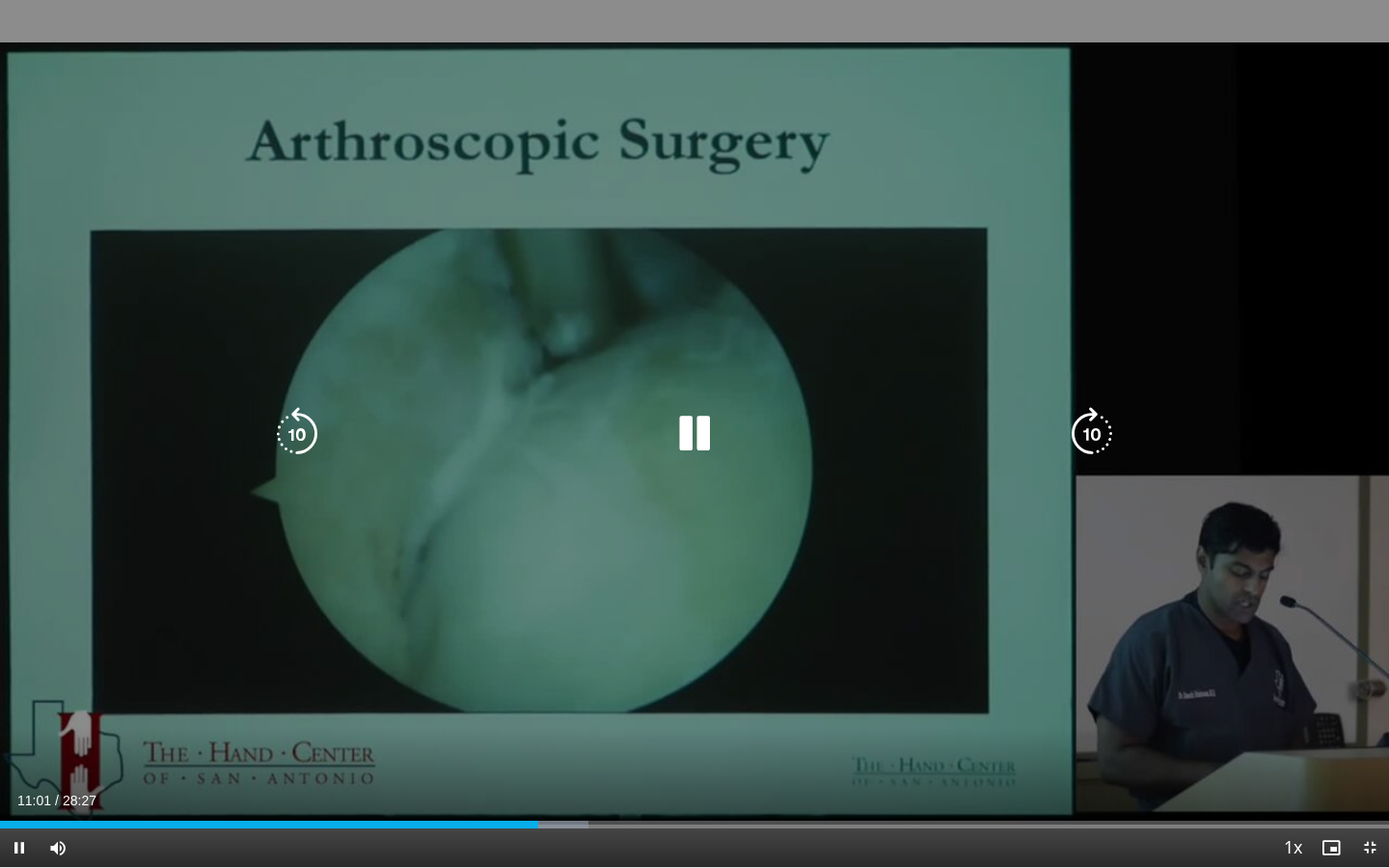 click on "10 seconds
Tap to unmute" at bounding box center (694, 433) 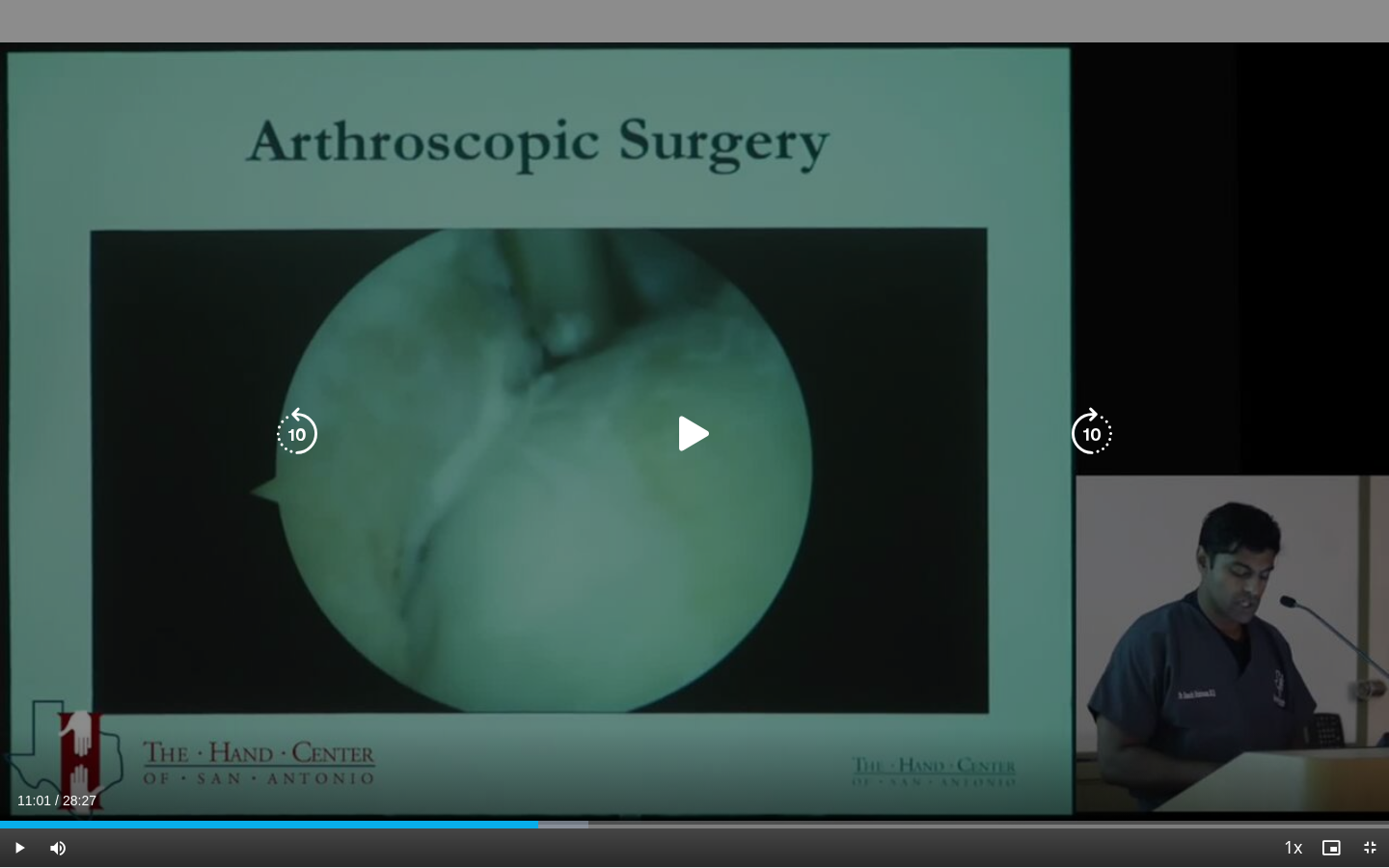 click on "10 seconds
Tap to unmute" at bounding box center (694, 433) 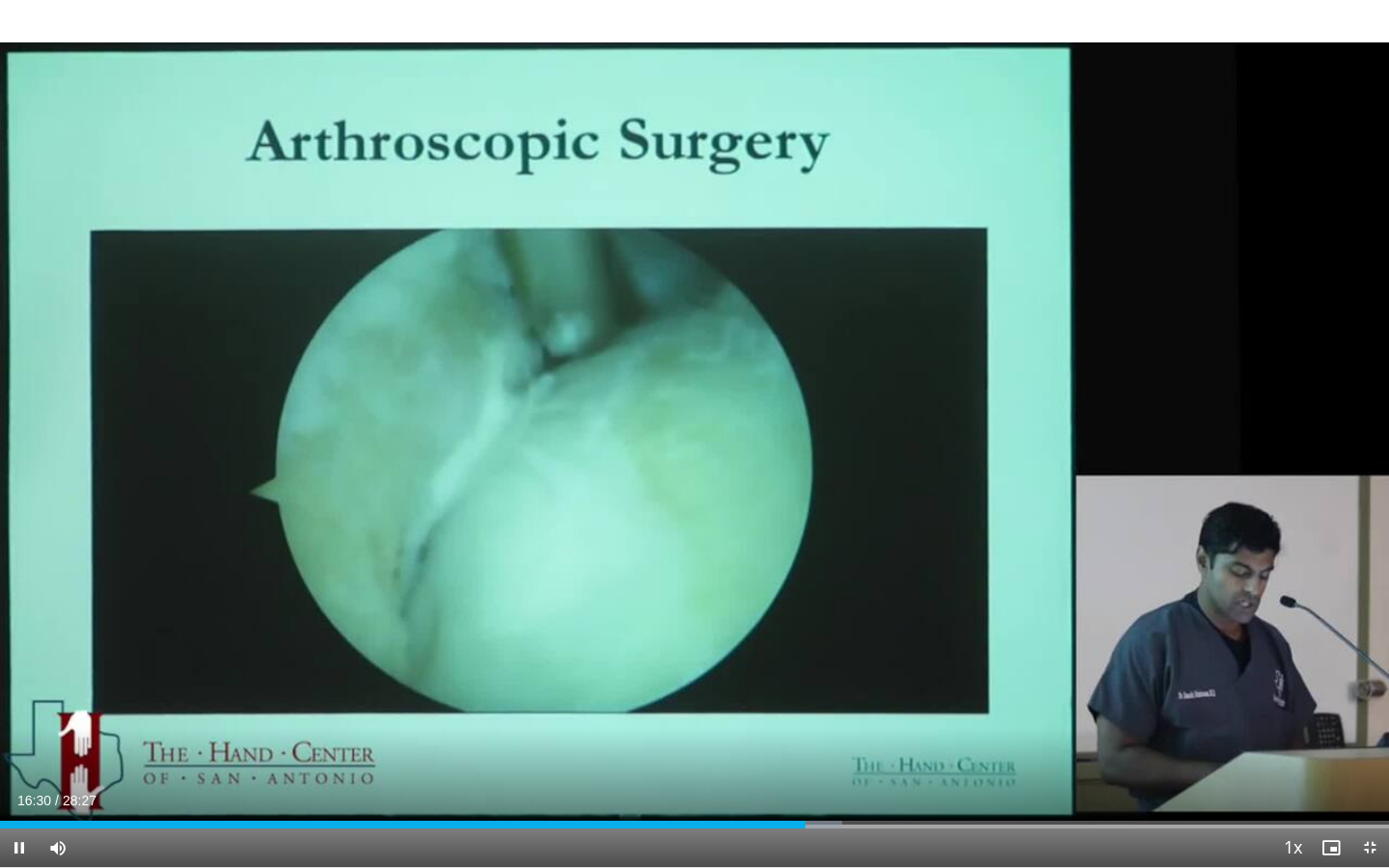 click at bounding box center (19, 848) 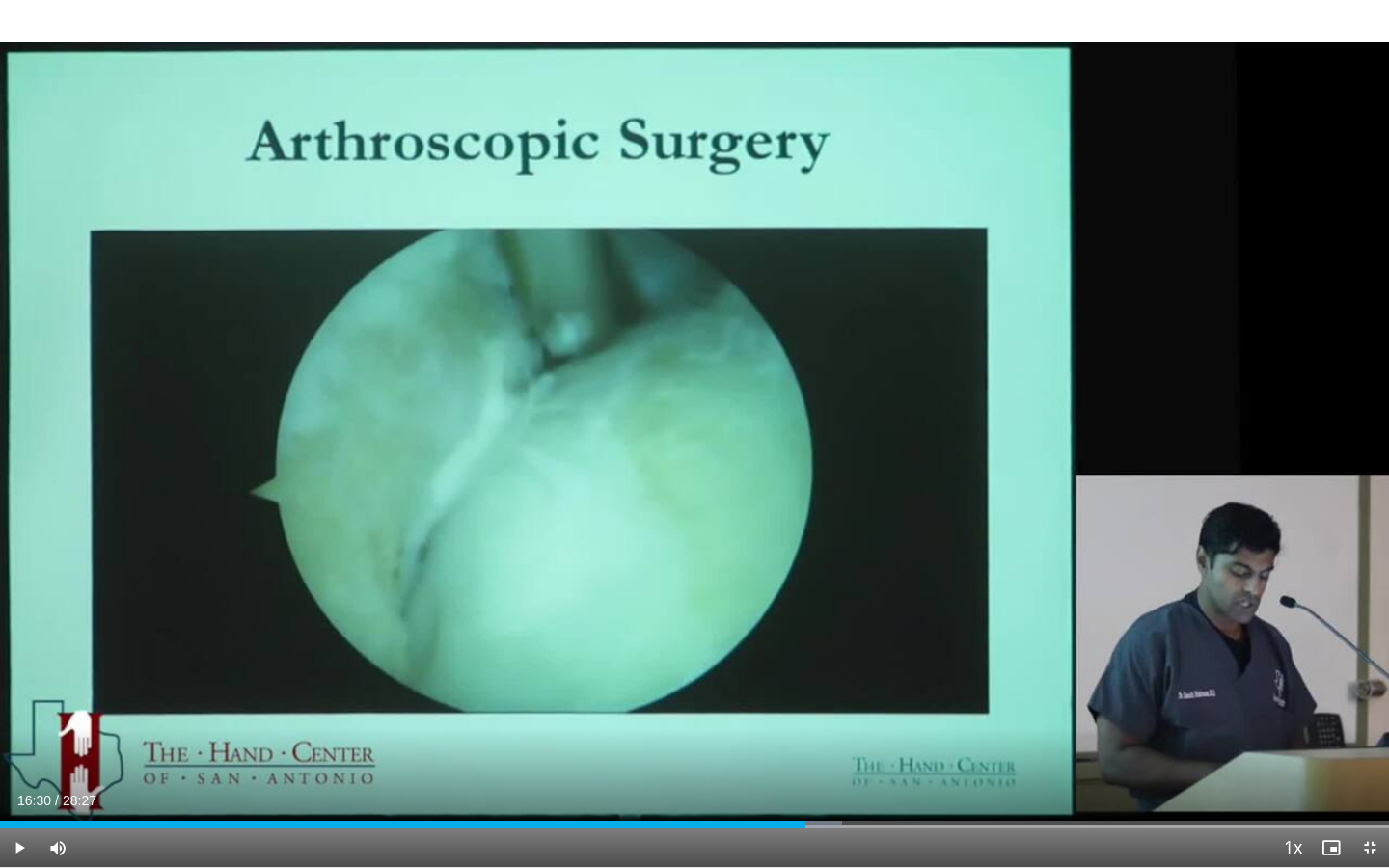 click at bounding box center (19, 848) 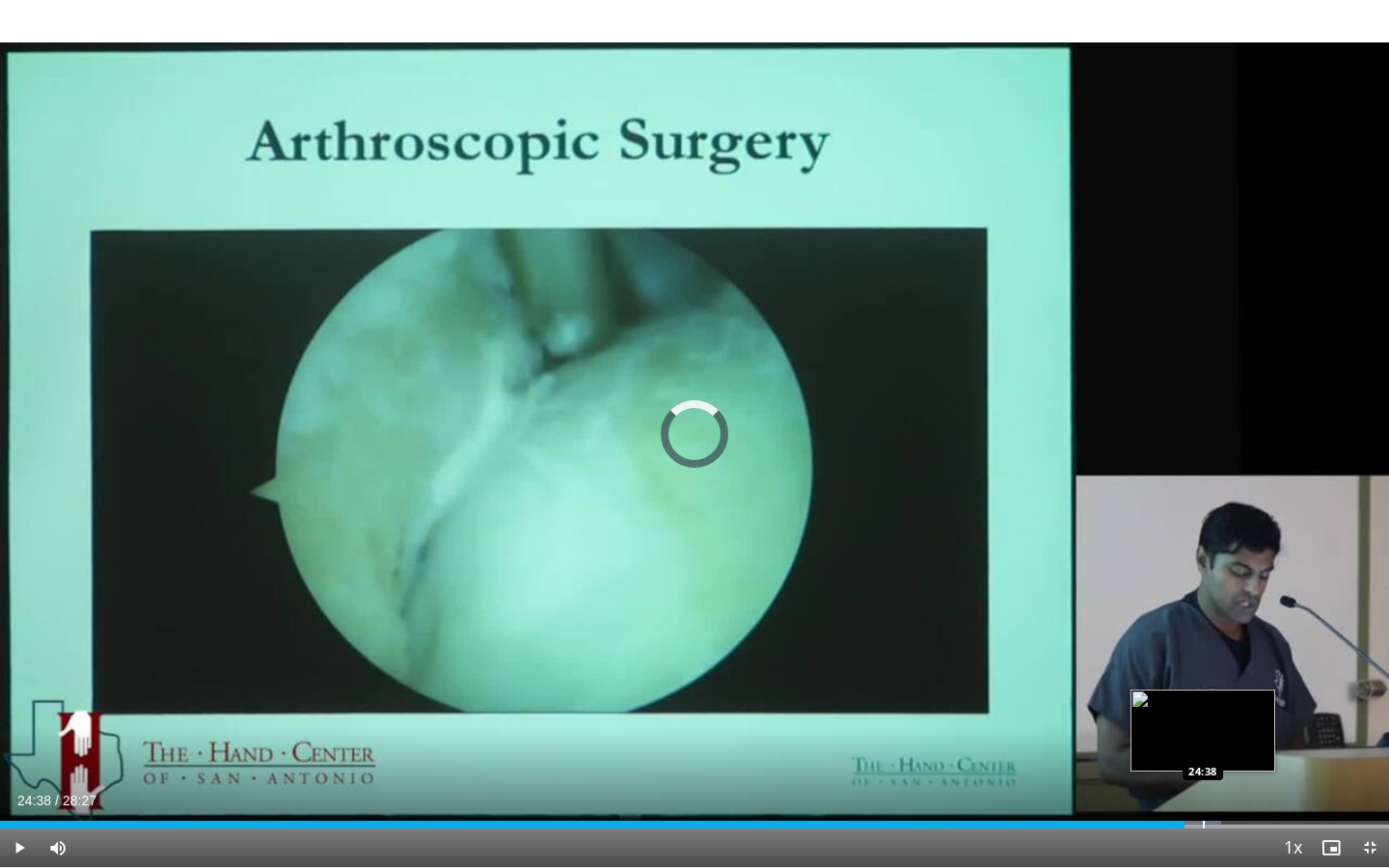 click at bounding box center [1204, 825] 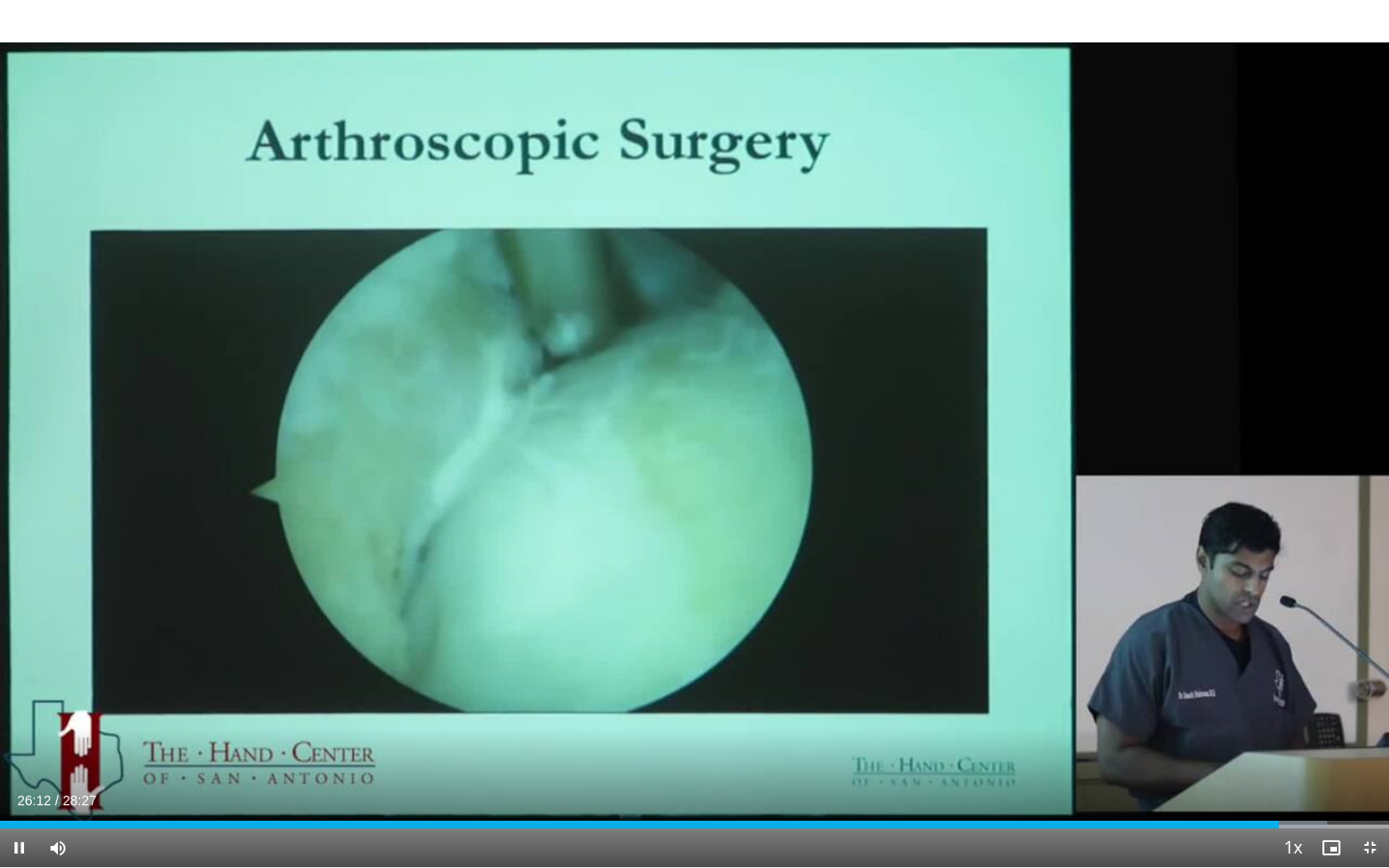 click at bounding box center [1370, 848] 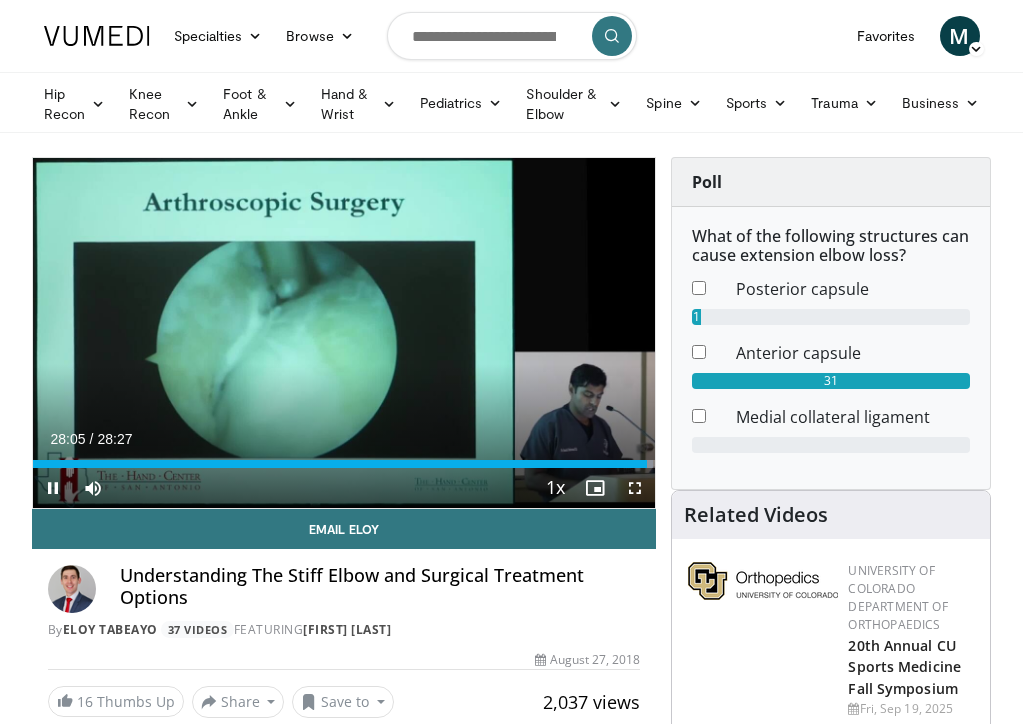 click at bounding box center [53, 488] 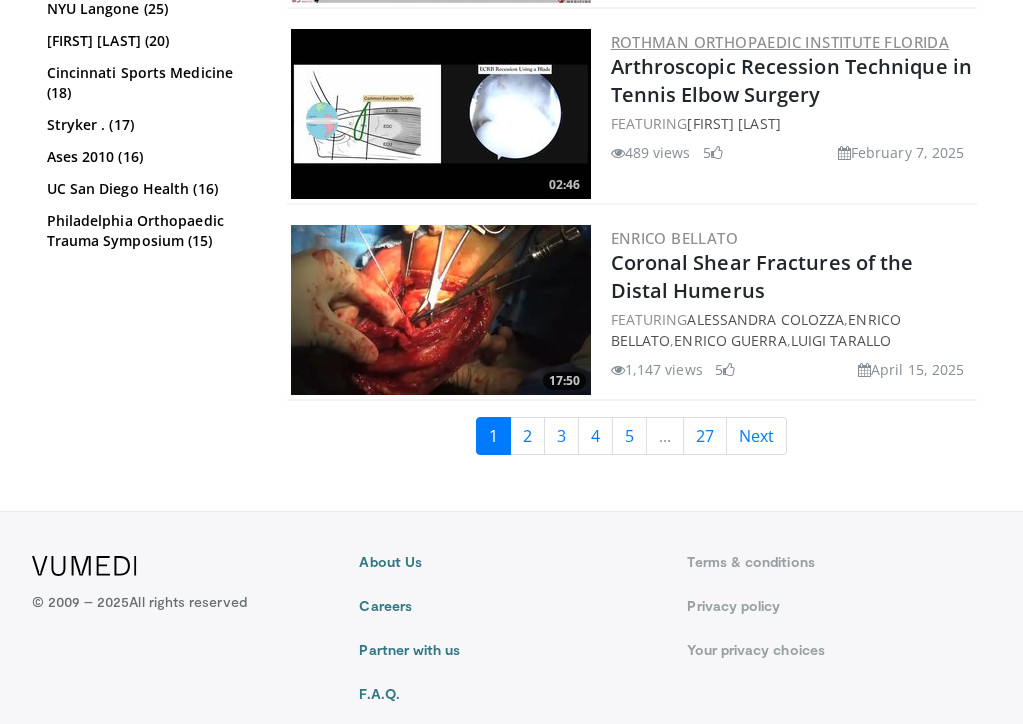 scroll, scrollTop: 4962, scrollLeft: 0, axis: vertical 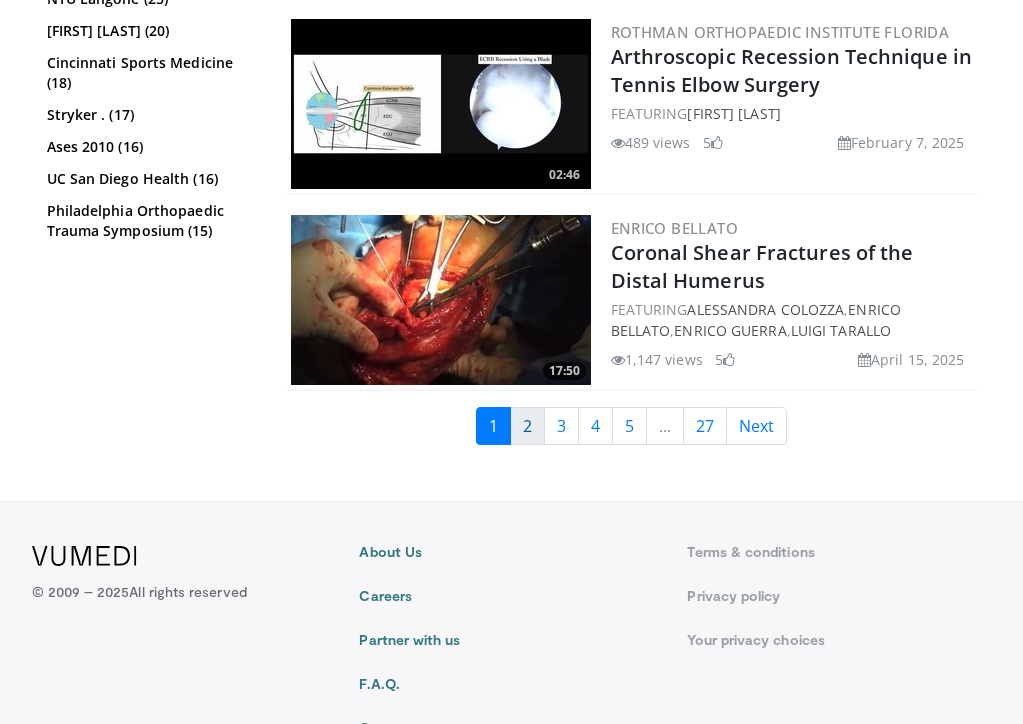 click on "2" at bounding box center (527, 426) 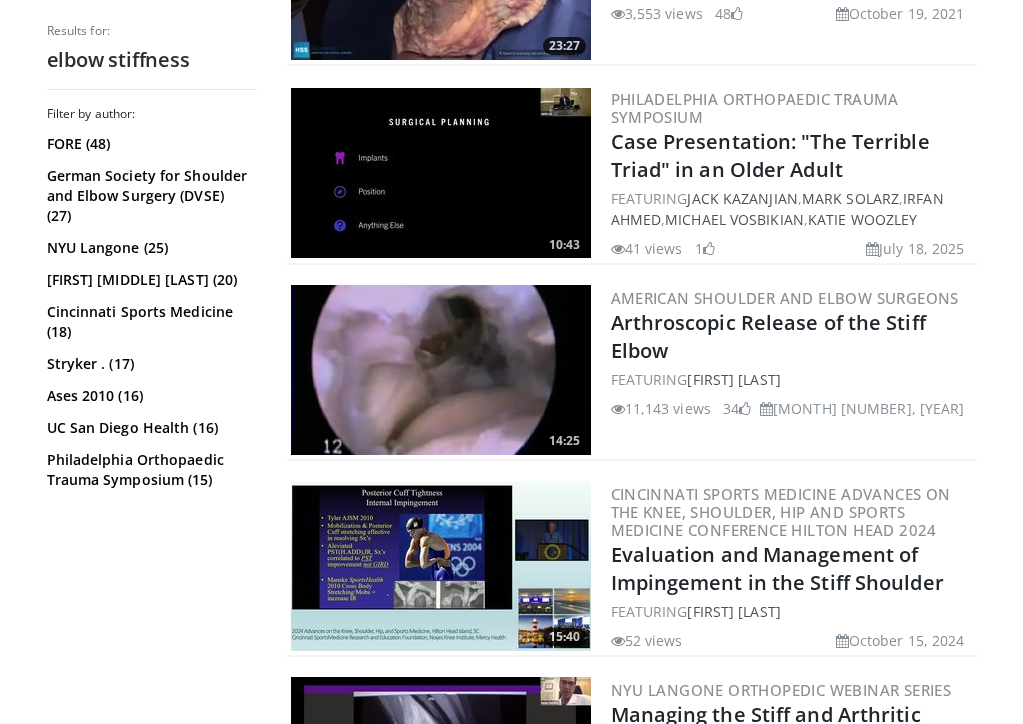 scroll, scrollTop: 2299, scrollLeft: 0, axis: vertical 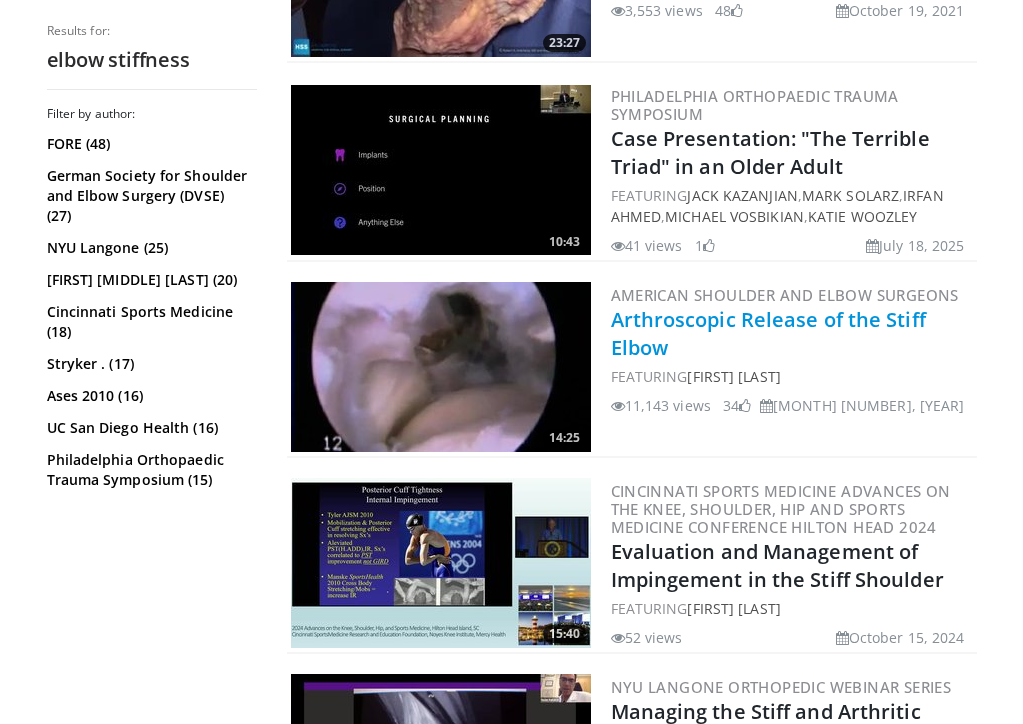 click on "Arthroscopic Release of the Stiff Elbow" at bounding box center (768, 333) 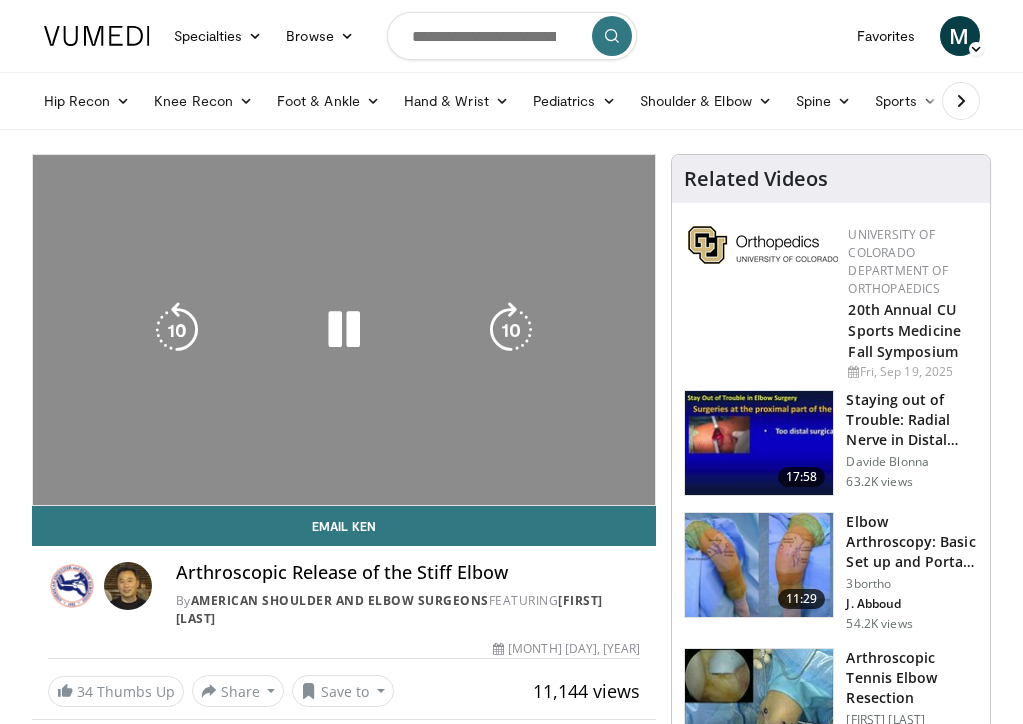 scroll, scrollTop: 0, scrollLeft: 0, axis: both 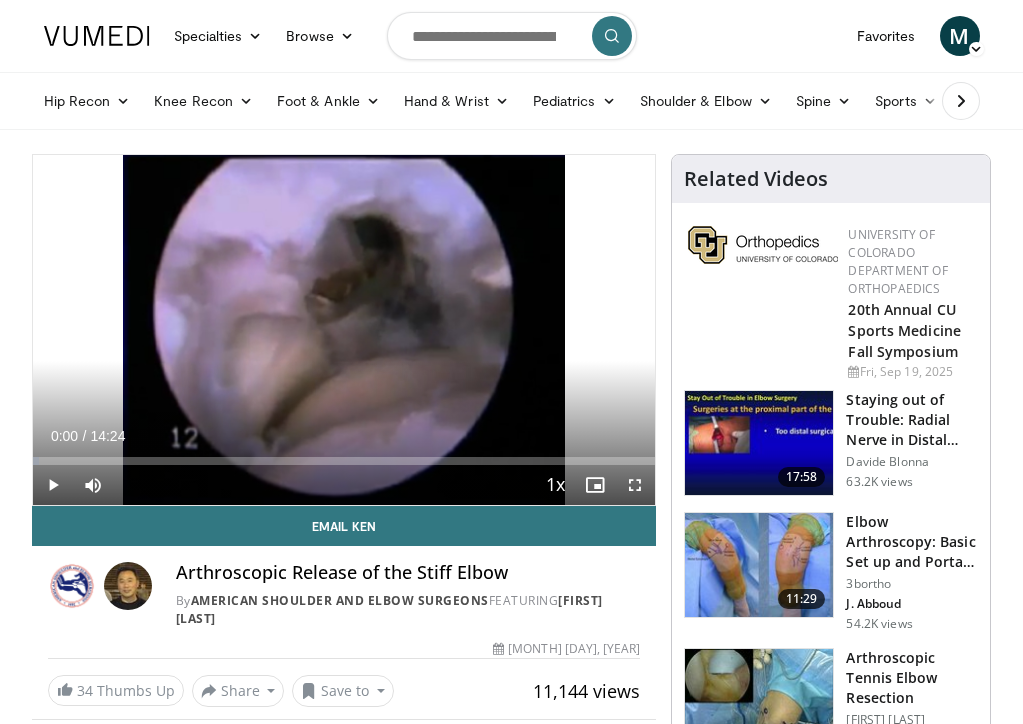 click at bounding box center (53, 485) 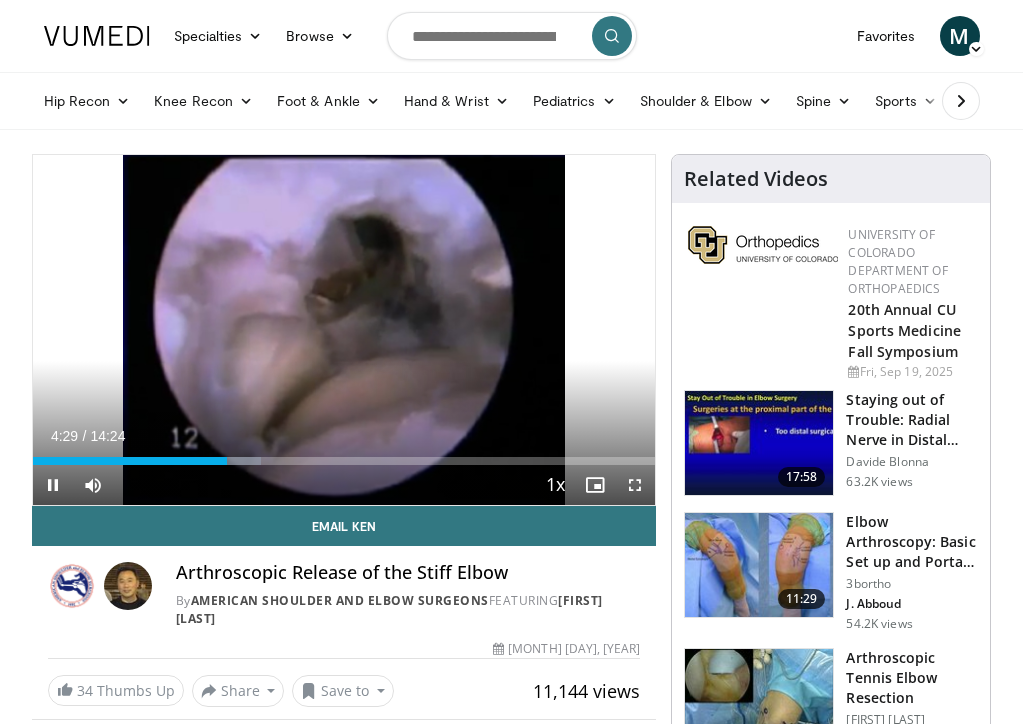 click at bounding box center [635, 485] 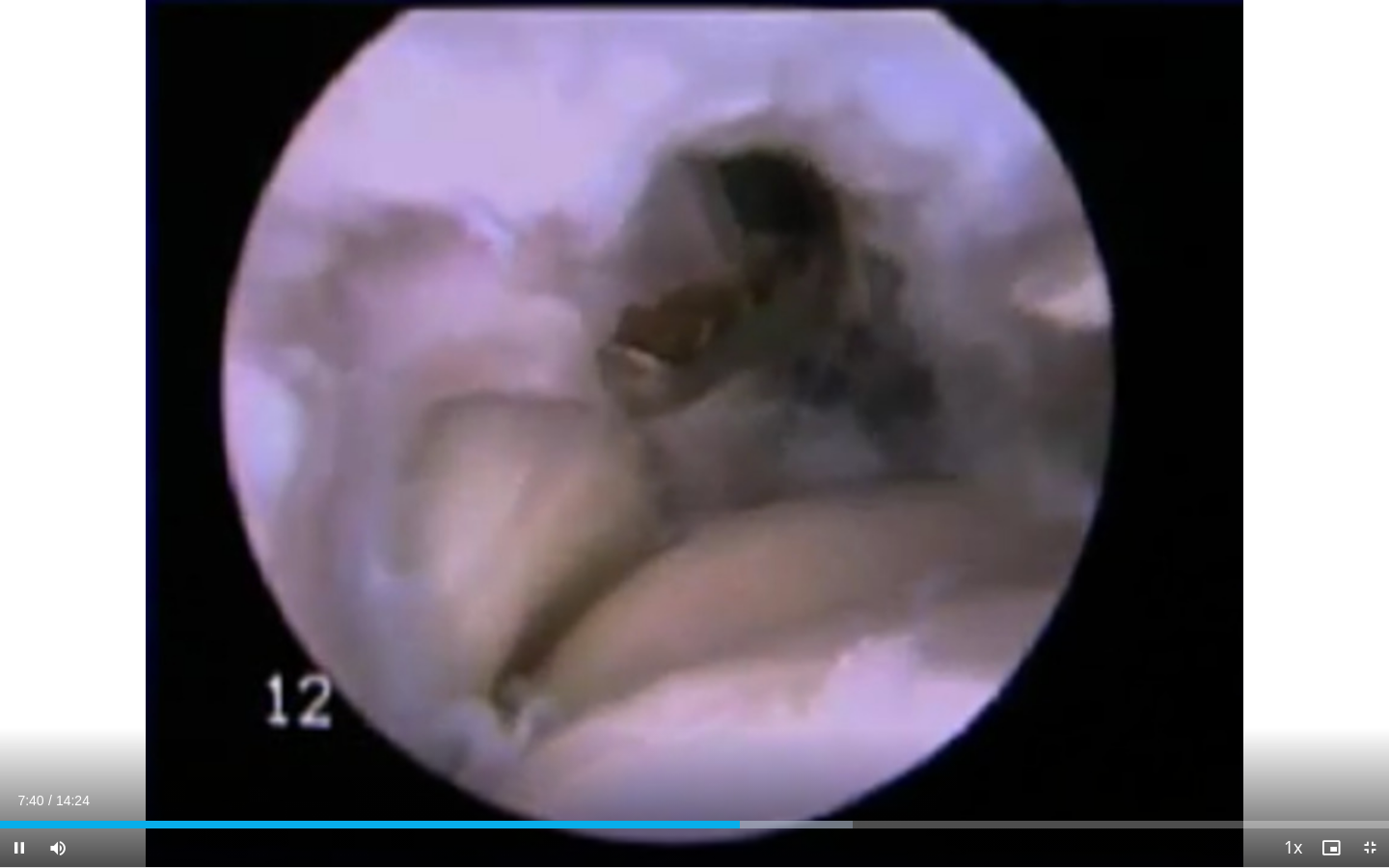 click at bounding box center (19, 848) 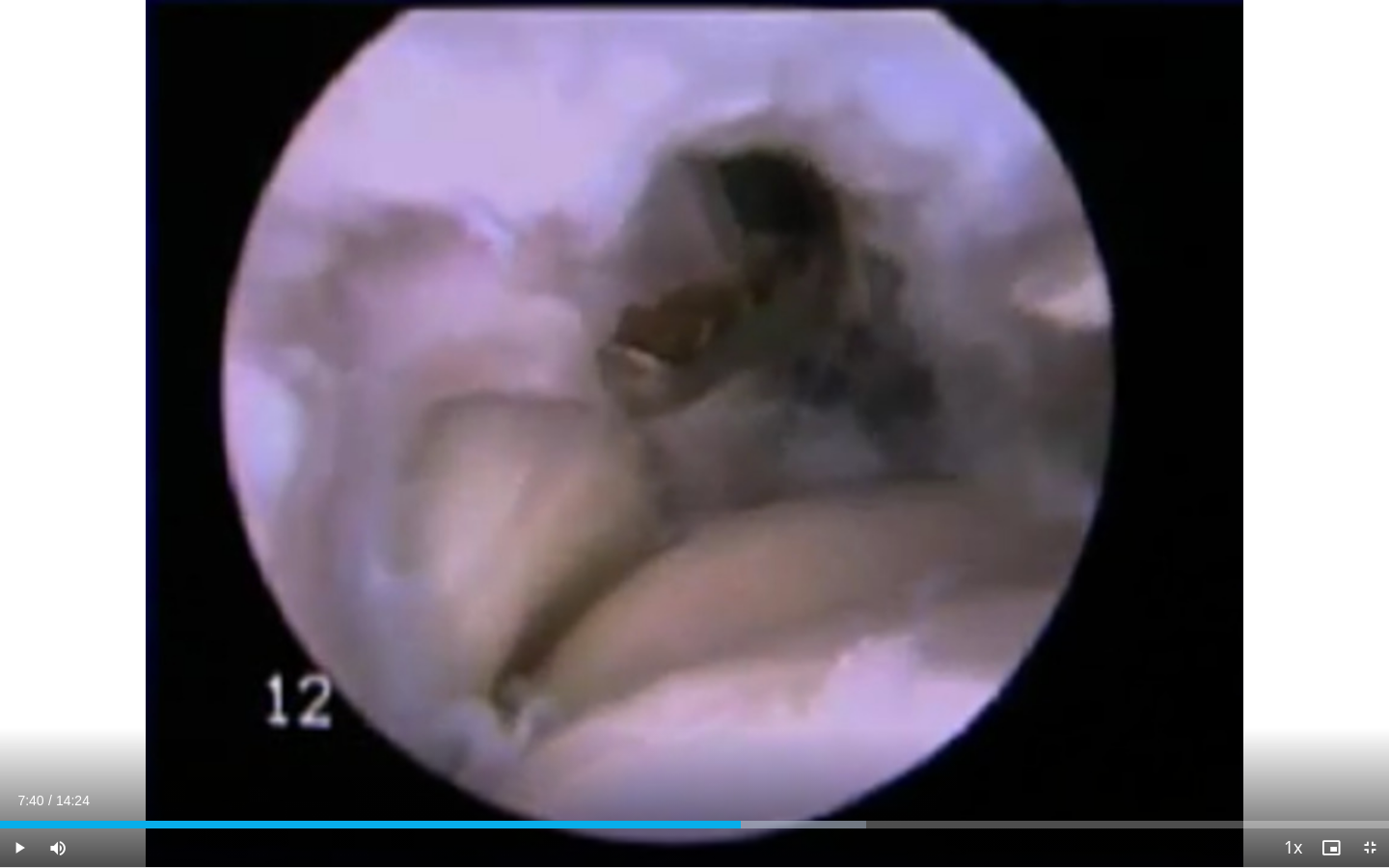click at bounding box center (19, 848) 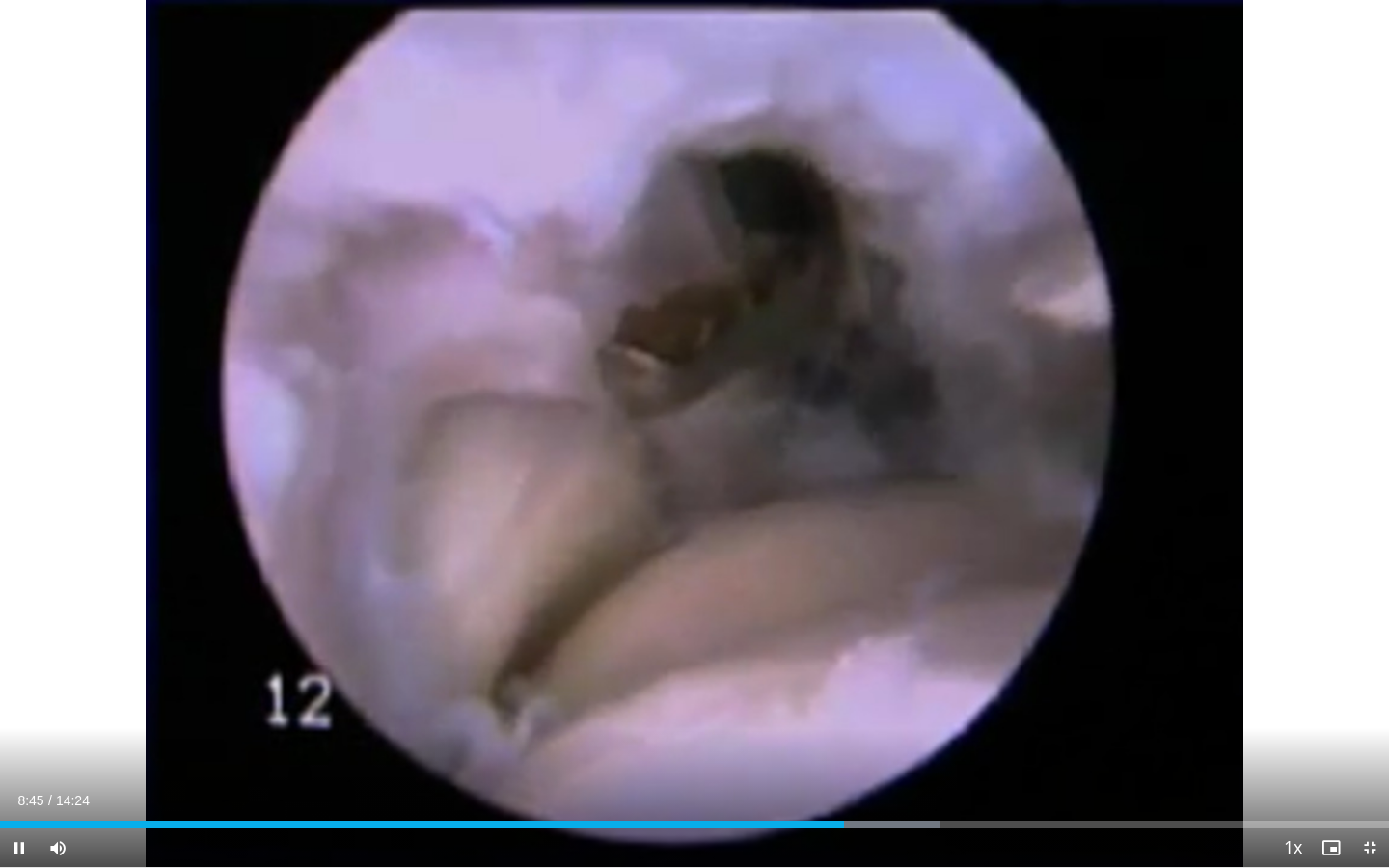 click at bounding box center (19, 848) 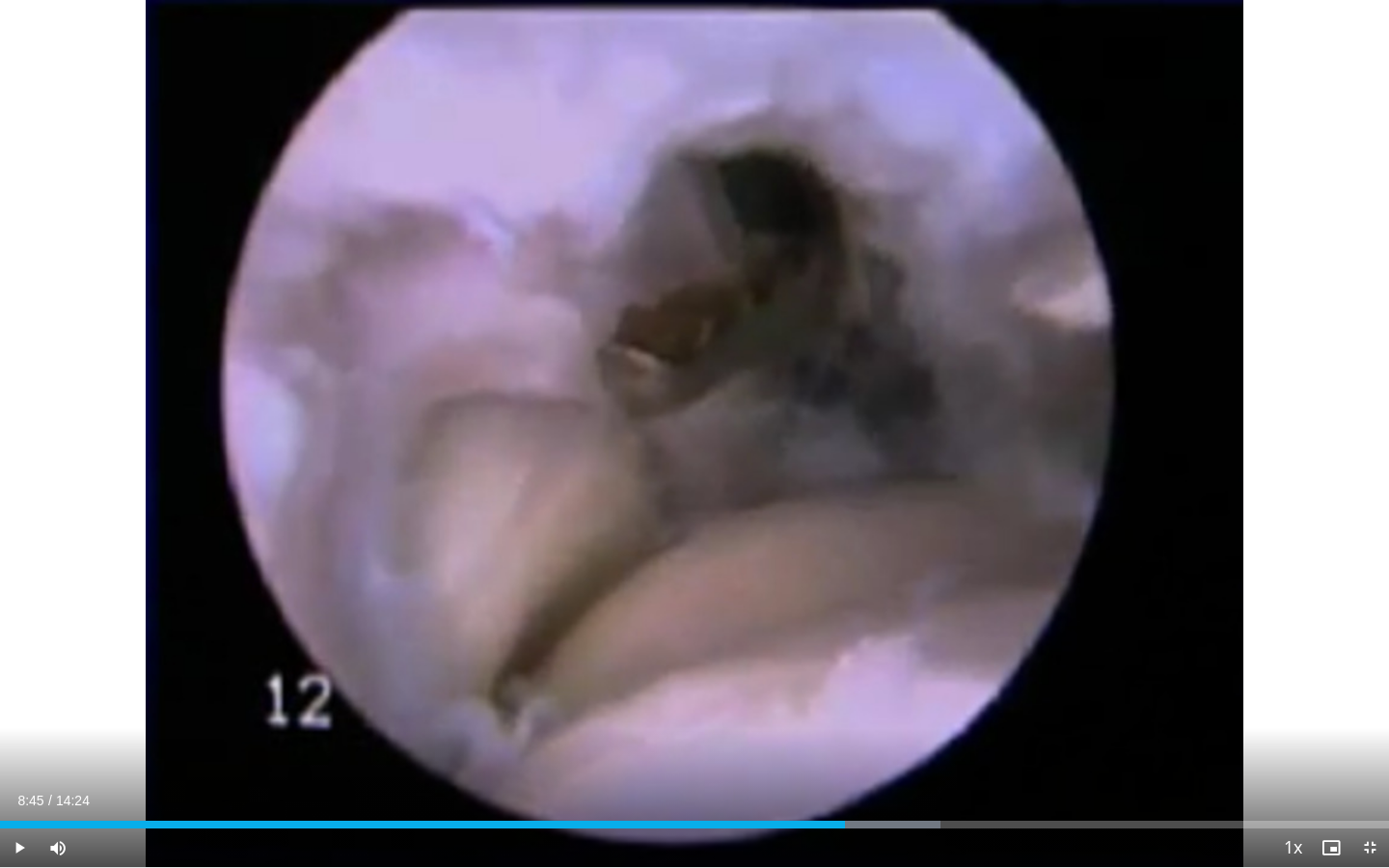 click at bounding box center (19, 848) 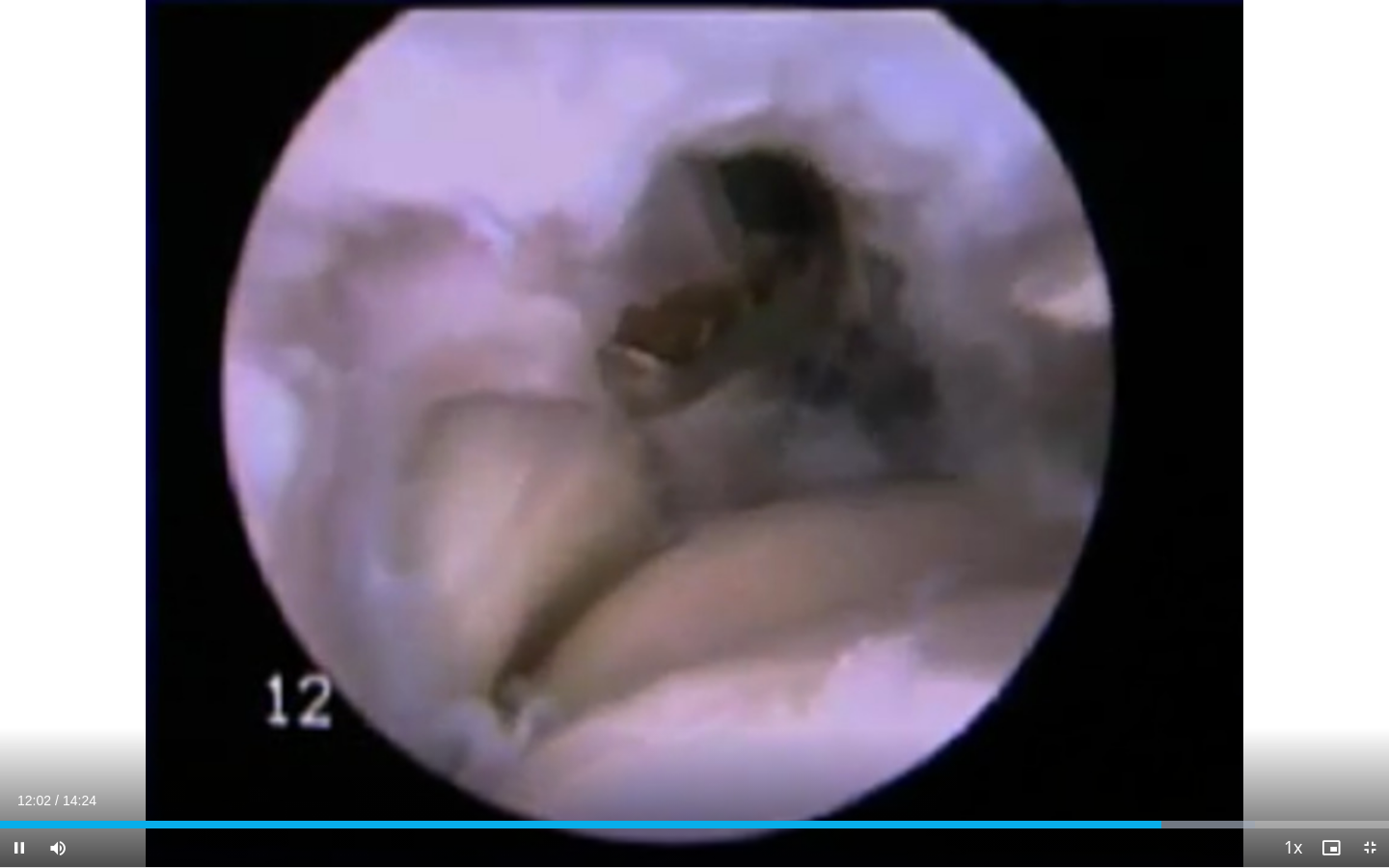 click at bounding box center (1370, 848) 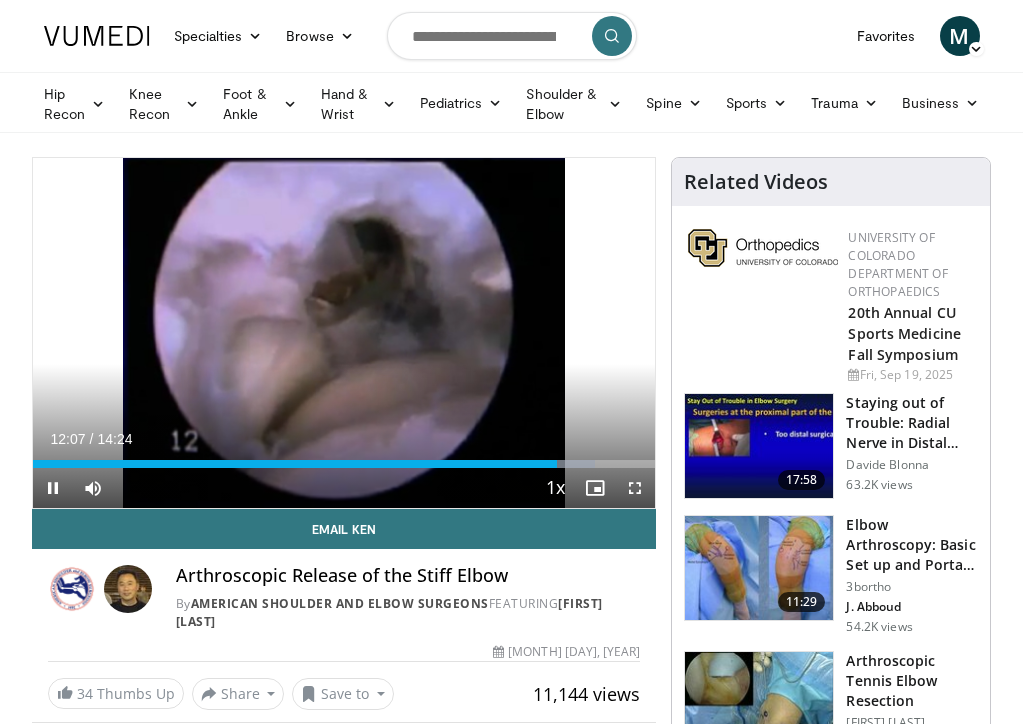 click at bounding box center (53, 488) 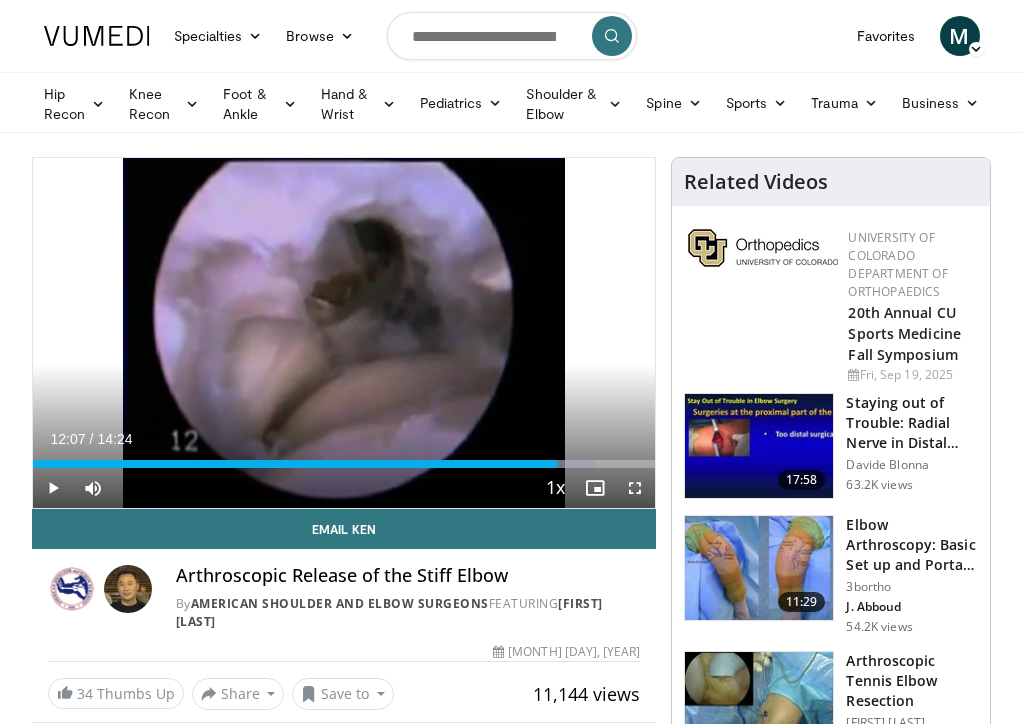 click at bounding box center (53, 488) 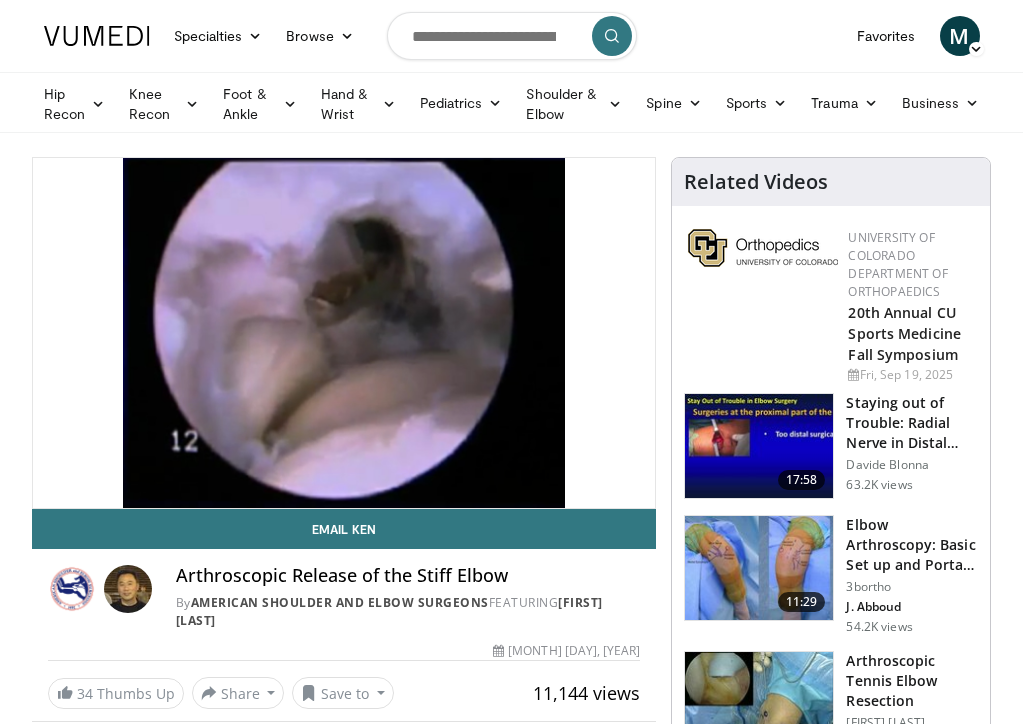 scroll, scrollTop: 0, scrollLeft: 0, axis: both 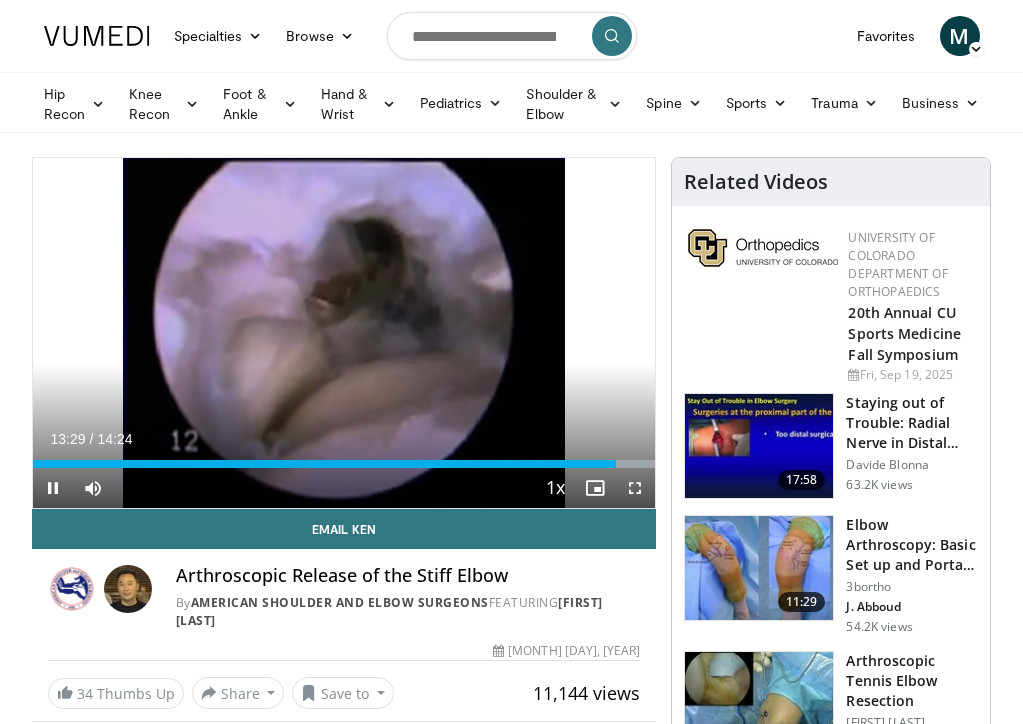 click at bounding box center [53, 488] 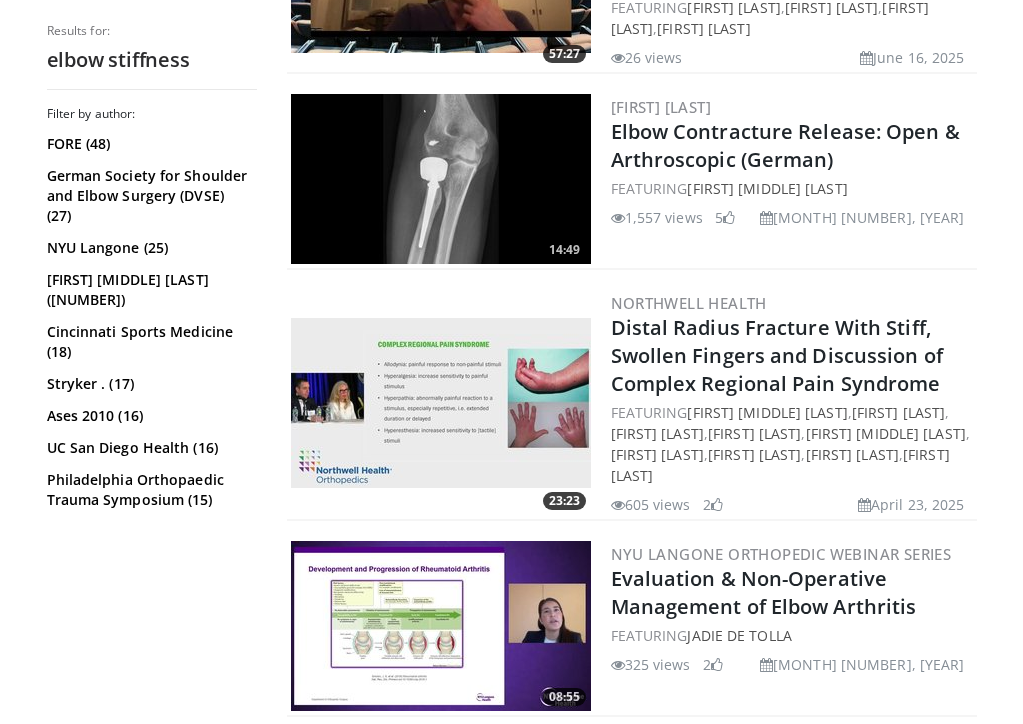 scroll, scrollTop: 3325, scrollLeft: 0, axis: vertical 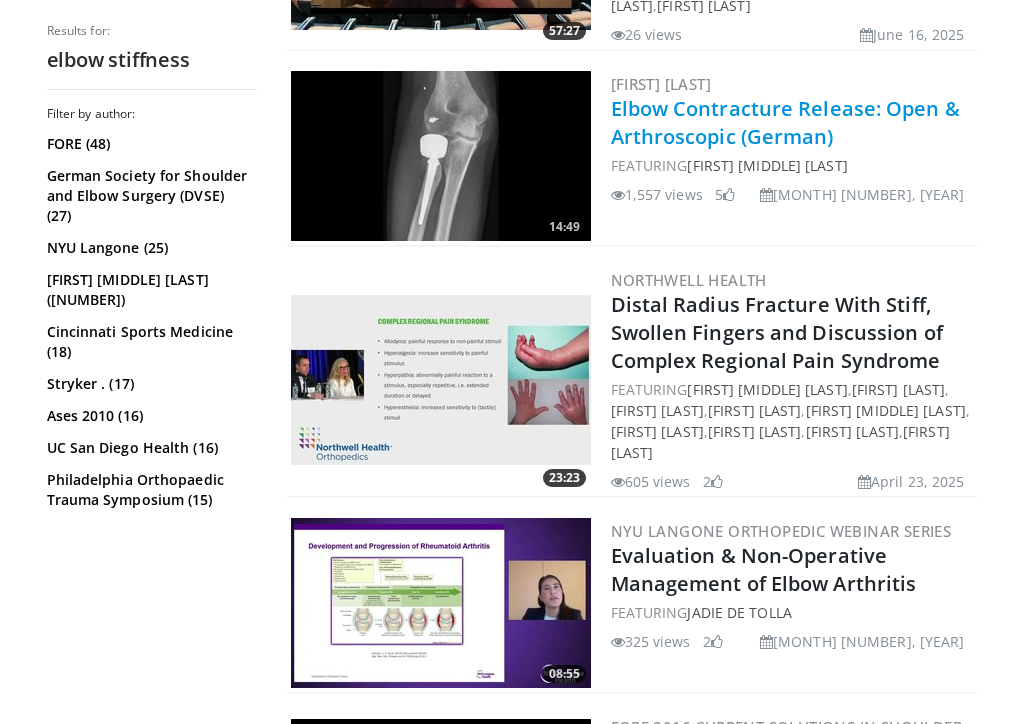 click on "Elbow Contracture Release: Open & Arthroscopic (German)" at bounding box center (785, 122) 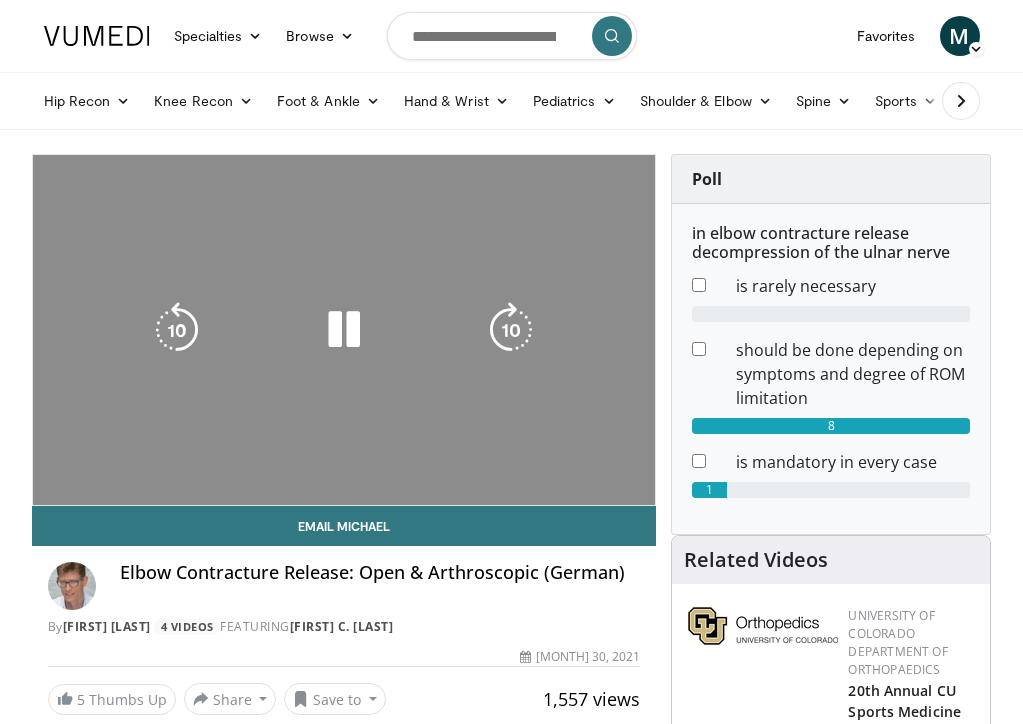 scroll, scrollTop: 0, scrollLeft: 0, axis: both 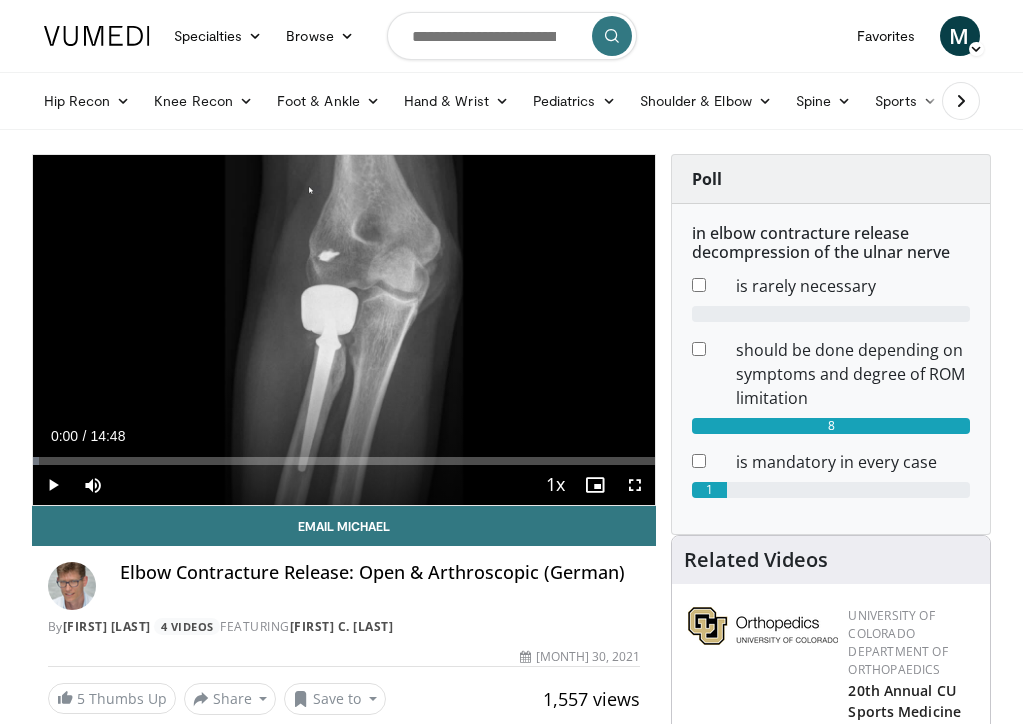 click at bounding box center [53, 485] 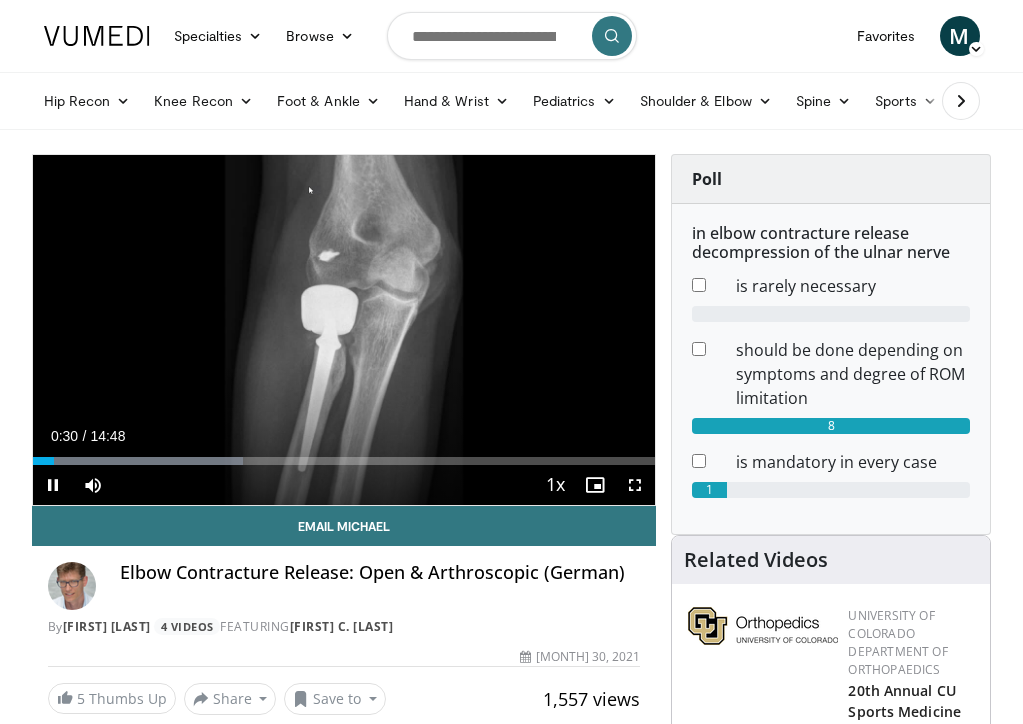 click at bounding box center [53, 485] 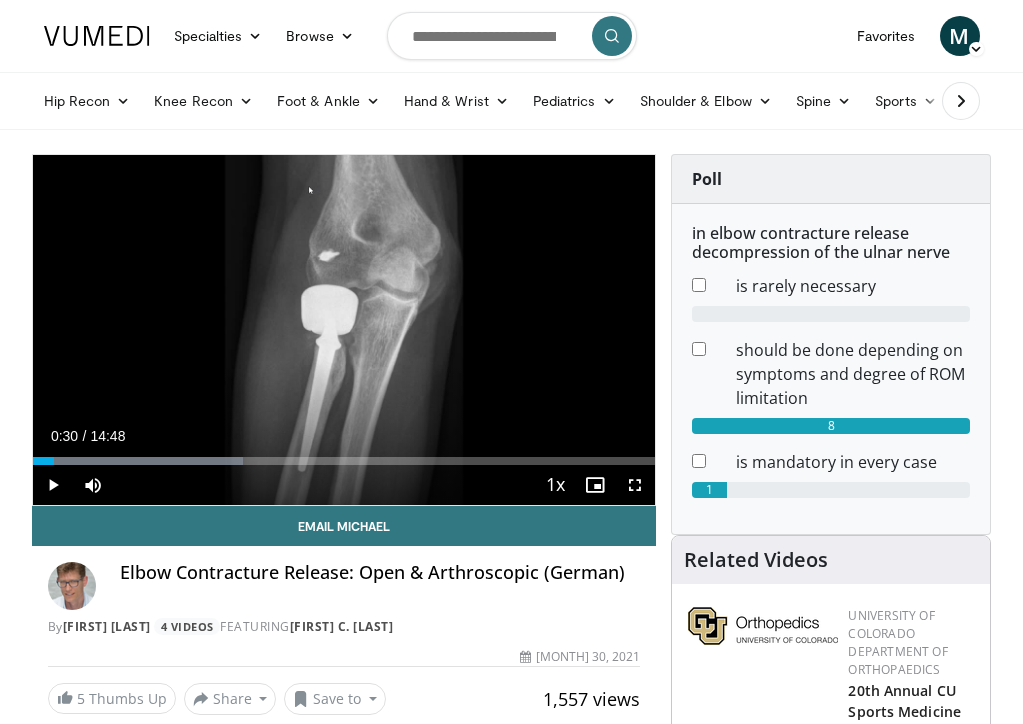 click at bounding box center (53, 485) 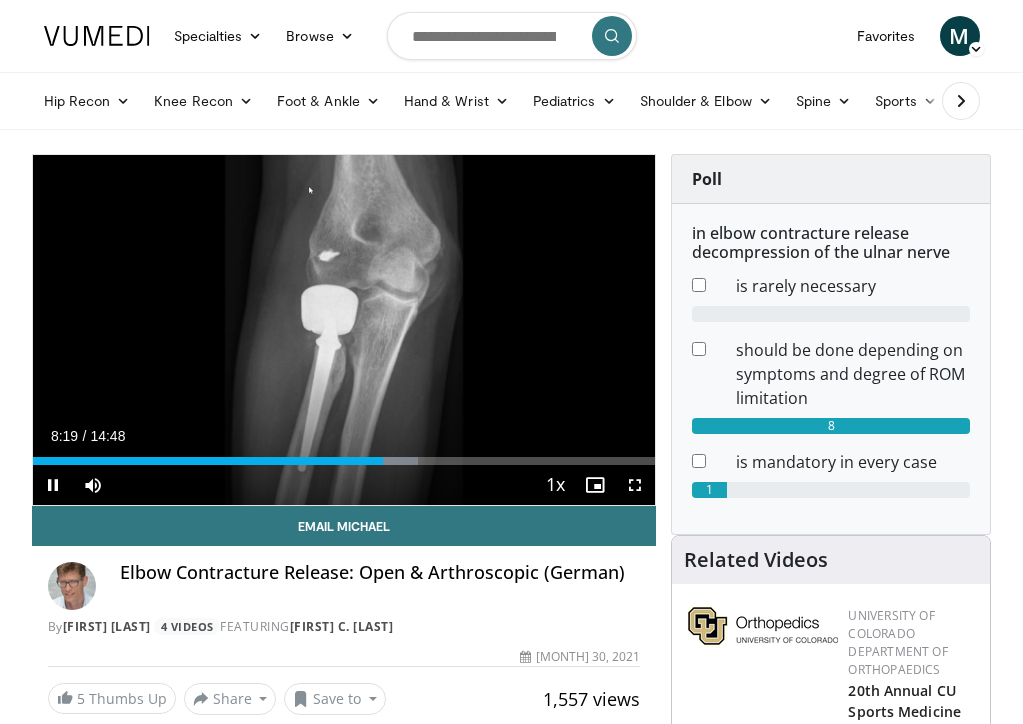 click at bounding box center (53, 485) 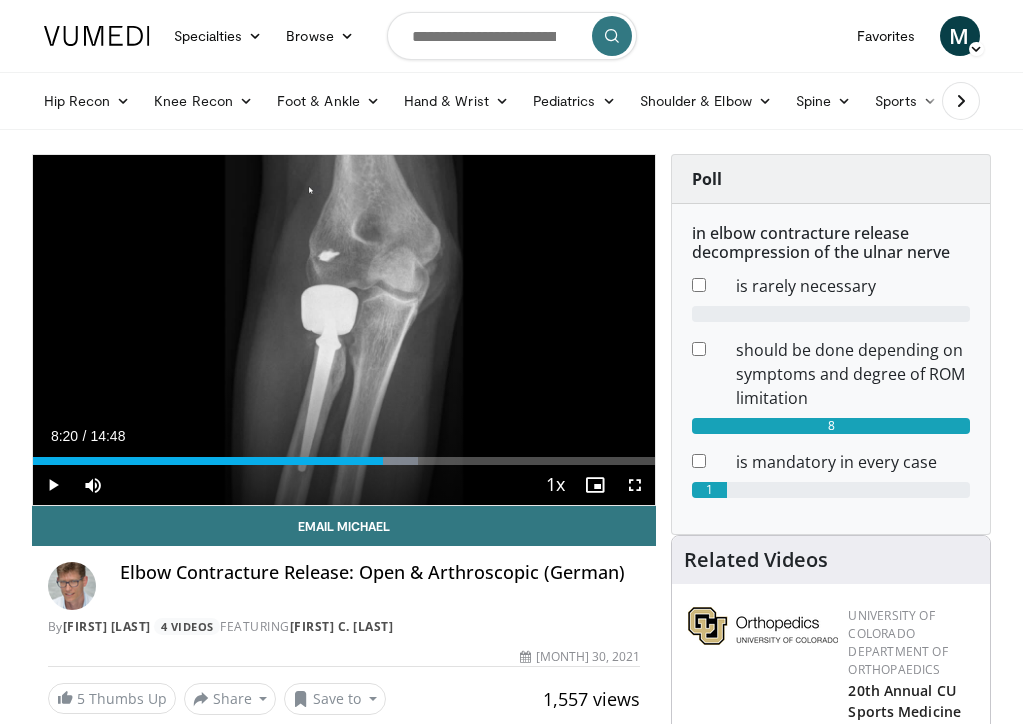 click at bounding box center (53, 485) 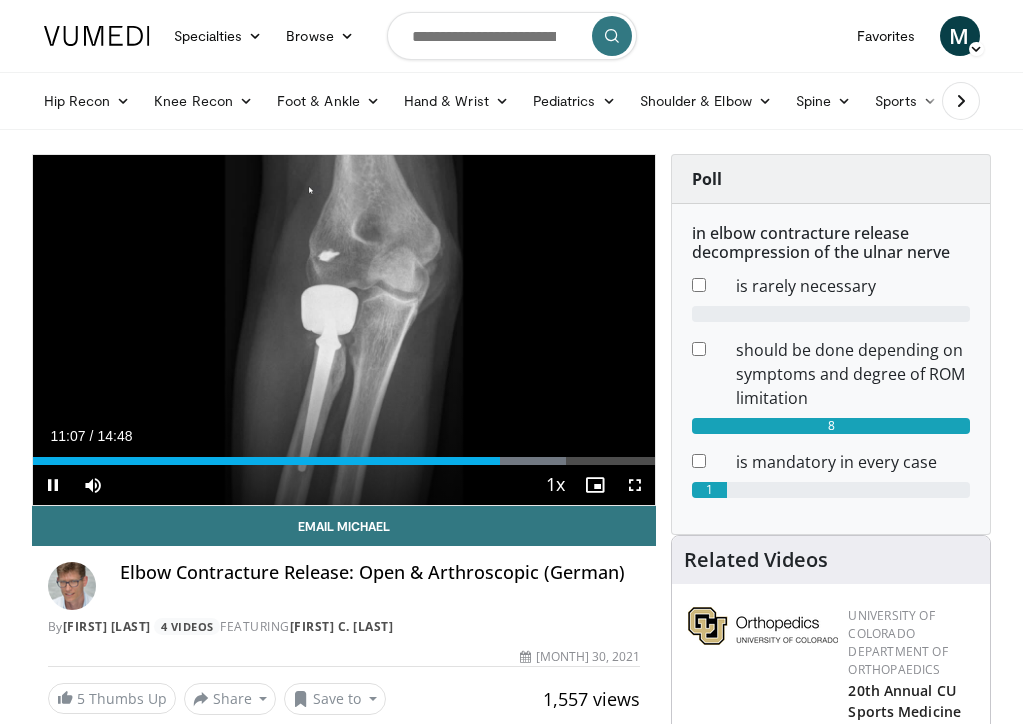 click at bounding box center [53, 485] 